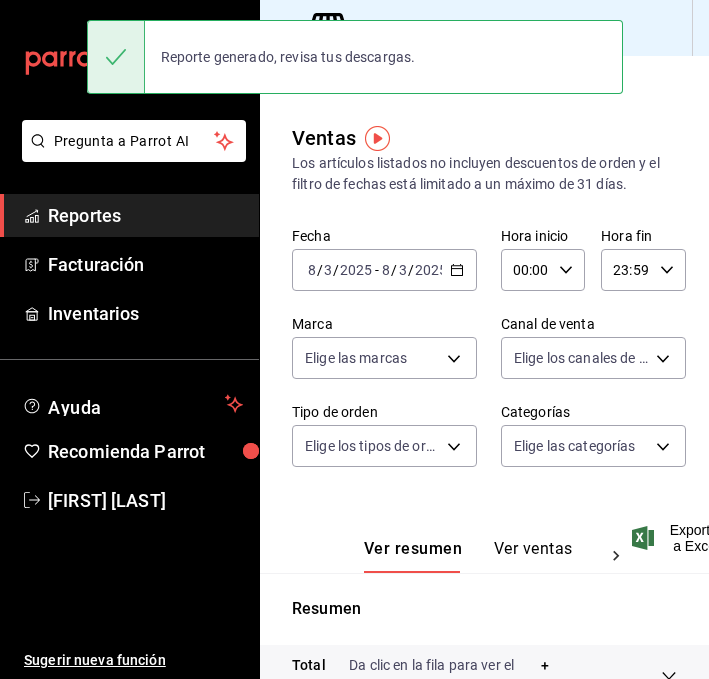 scroll, scrollTop: 0, scrollLeft: 0, axis: both 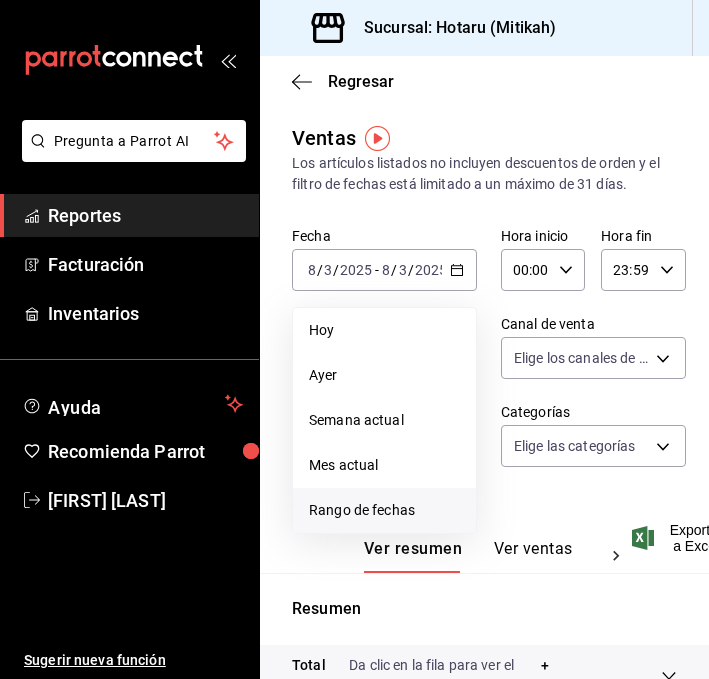 click on "Rango de fechas" at bounding box center (384, 510) 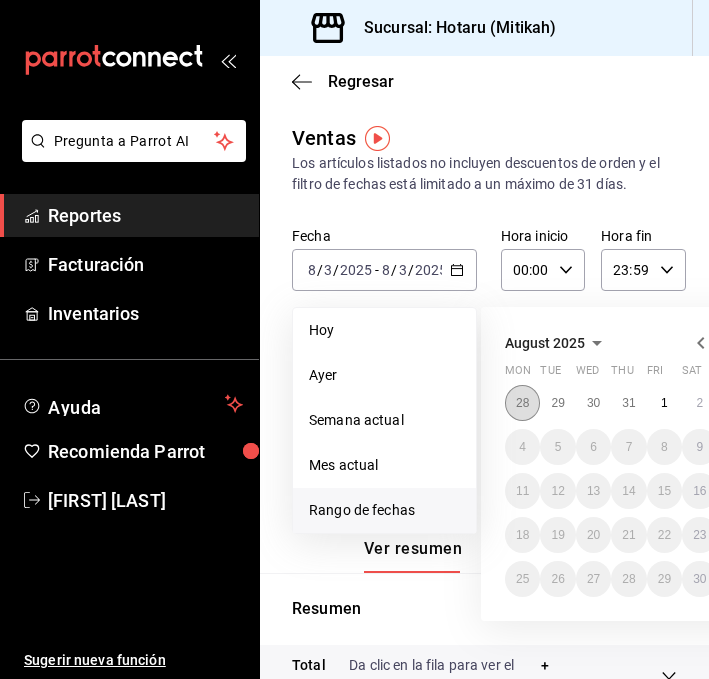 click on "28" at bounding box center [522, 403] 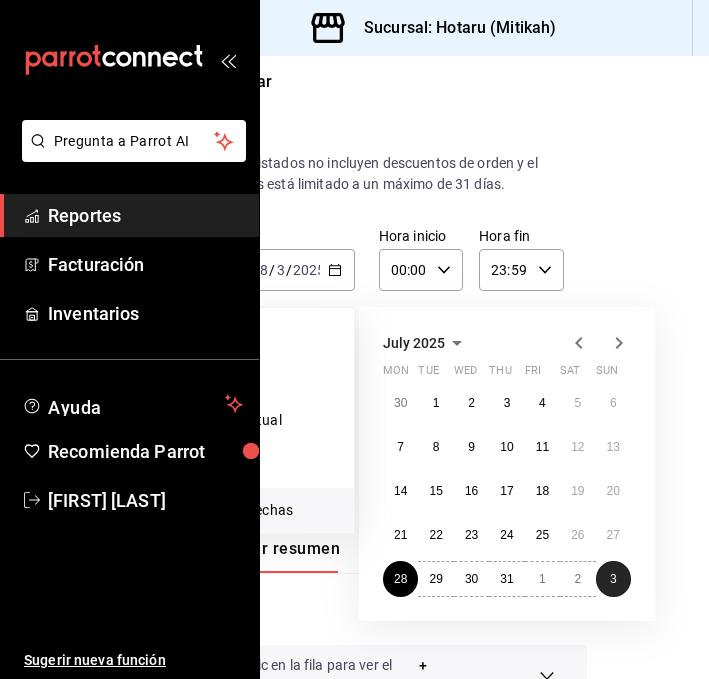 click on "3" at bounding box center [613, 579] 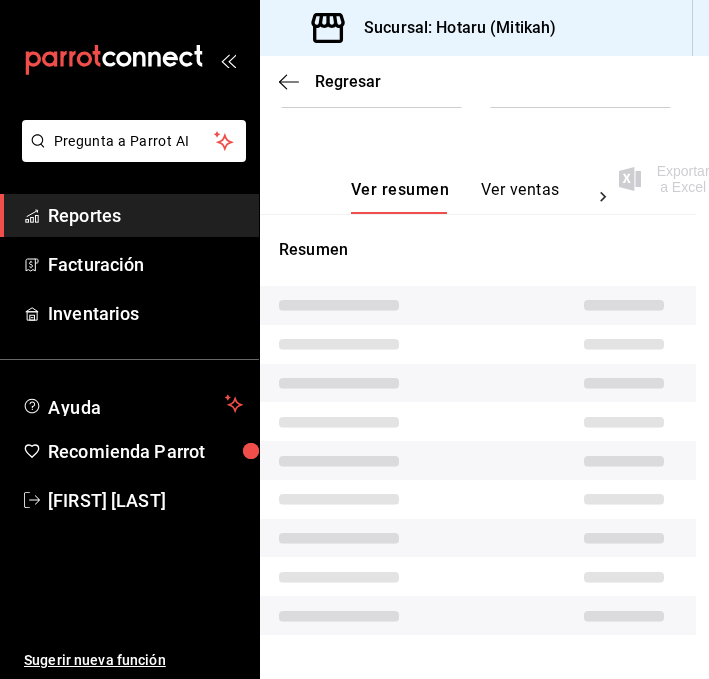 scroll, scrollTop: 403, scrollLeft: 13, axis: both 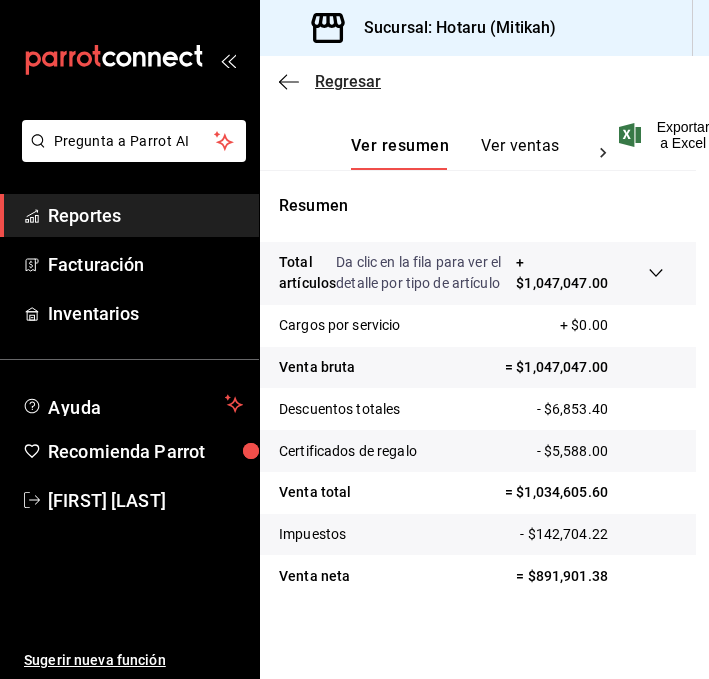 click 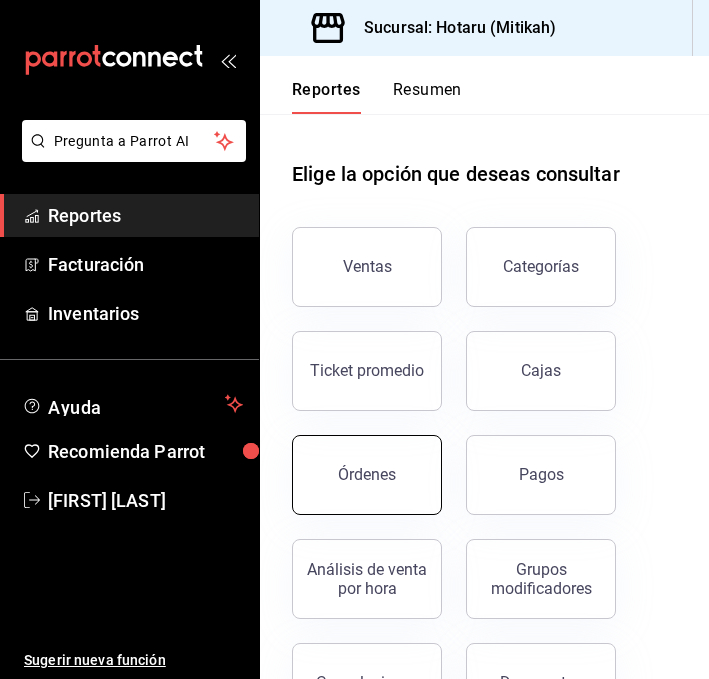 scroll, scrollTop: 78, scrollLeft: 0, axis: vertical 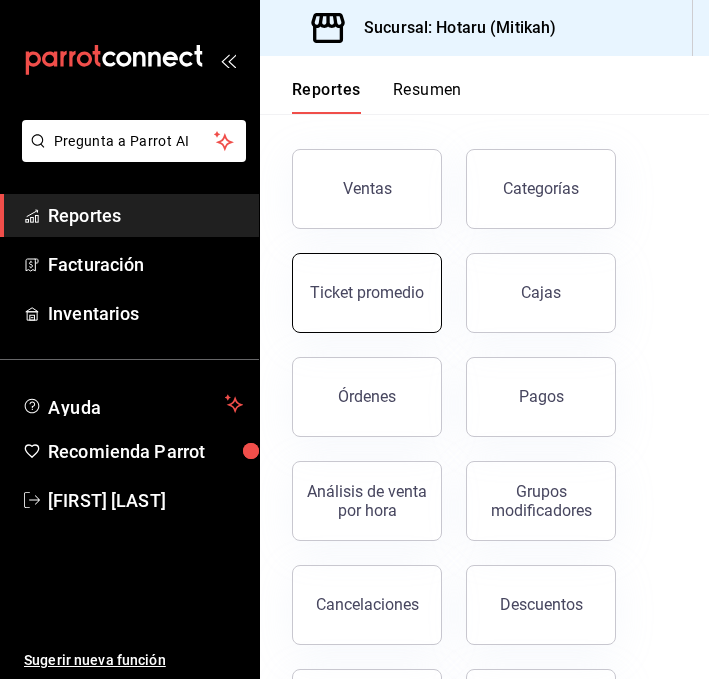 click on "Ticket promedio" at bounding box center (367, 292) 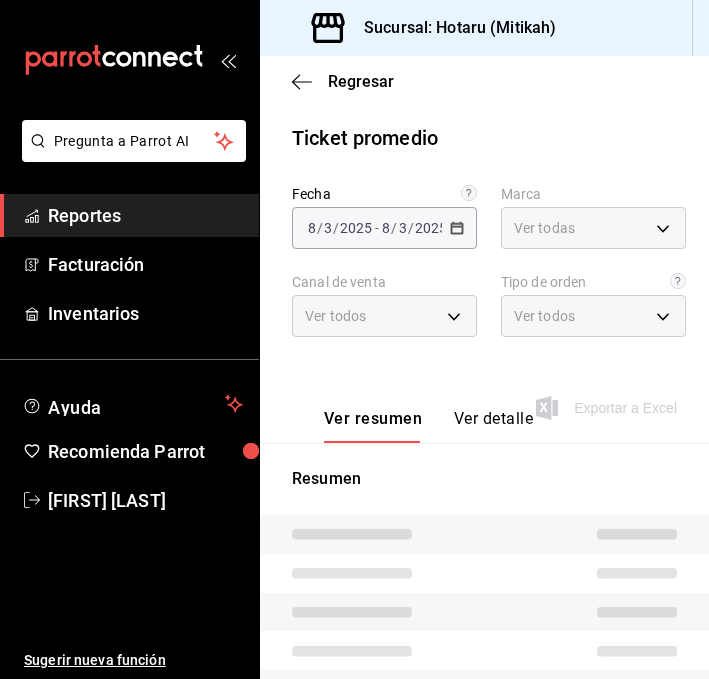 type on "d84d5940-0e8c-40c5-88cd-2414b97e757c" 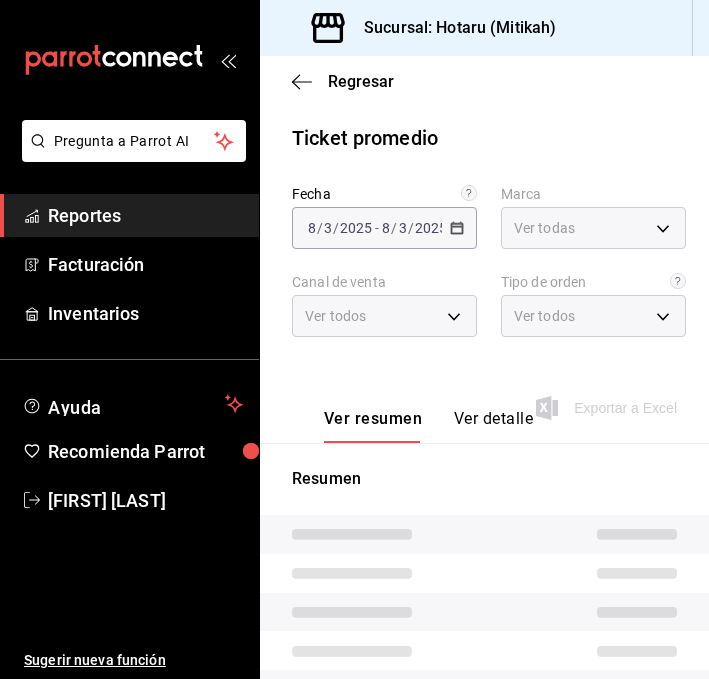 type on "PARROT,UBER_EATS,RAPPI,DIDI_FOOD,ONLINE" 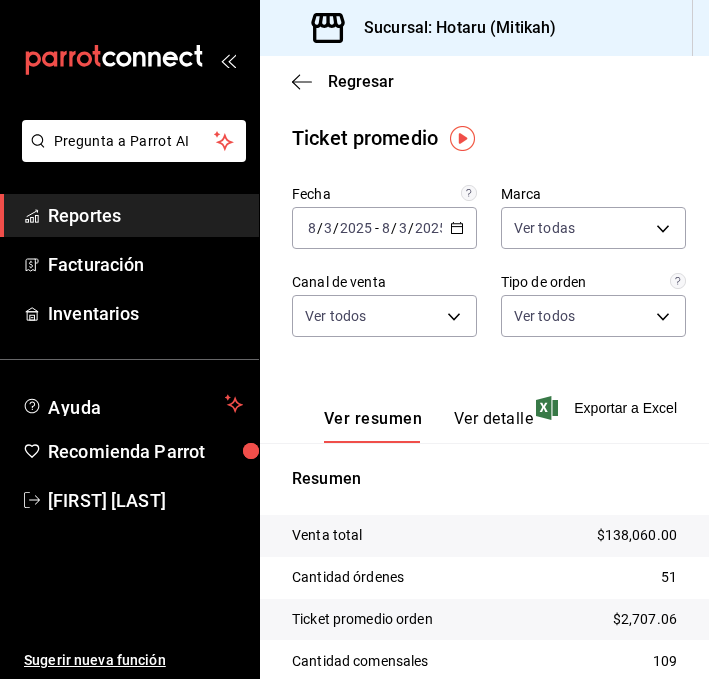 click 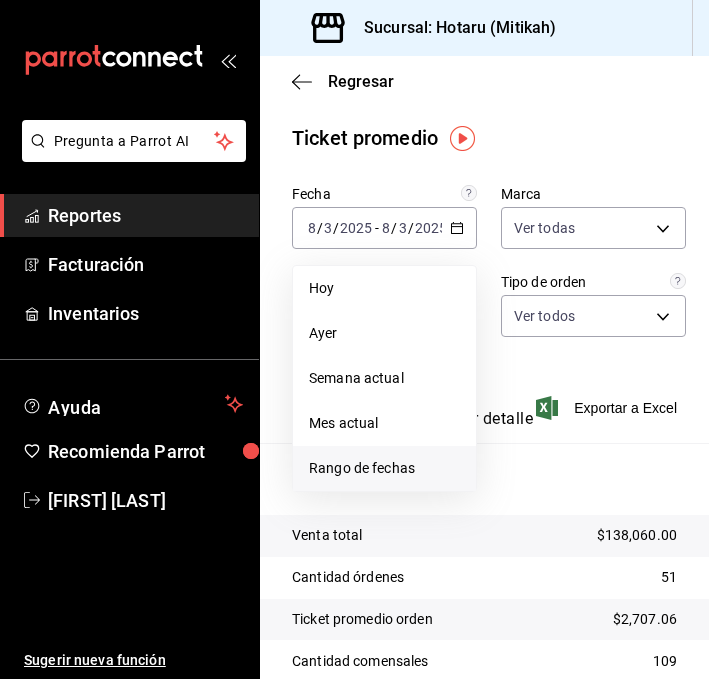 click on "Rango de fechas" at bounding box center [384, 468] 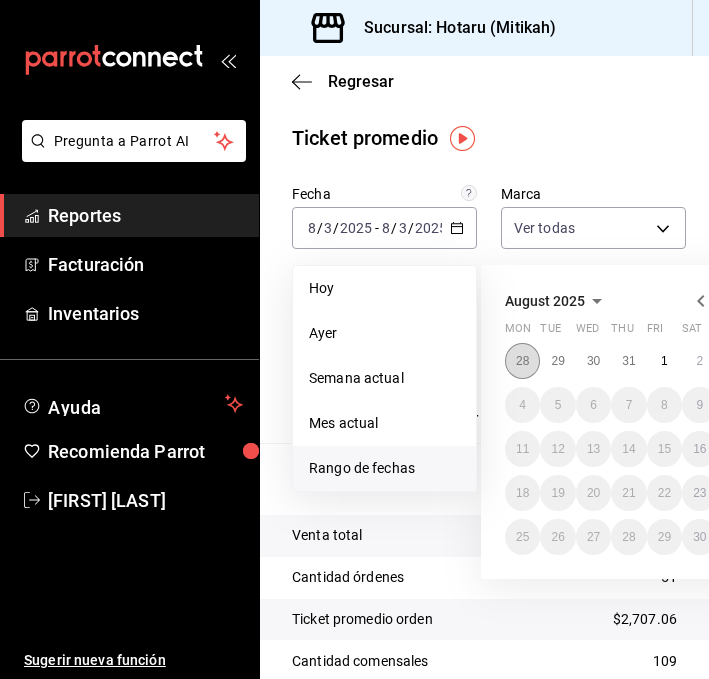 click on "28" at bounding box center (522, 361) 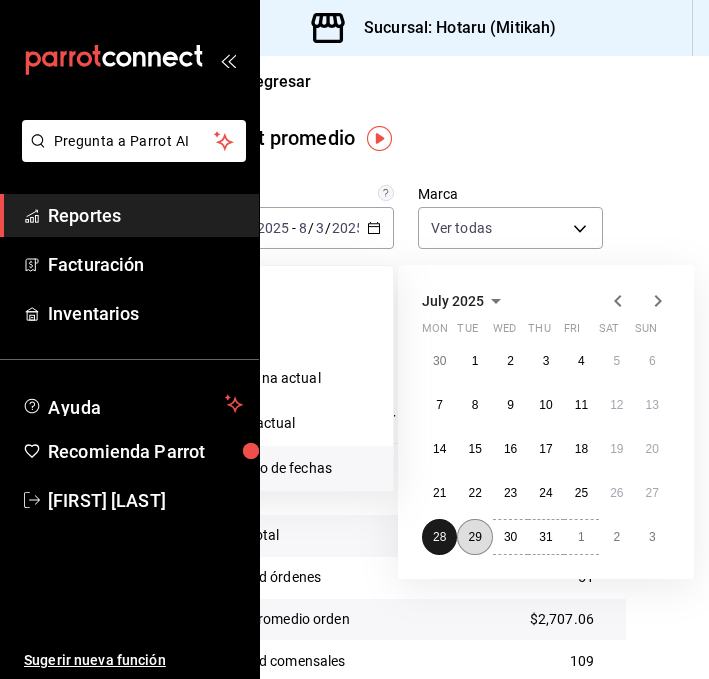 scroll, scrollTop: 0, scrollLeft: 96, axis: horizontal 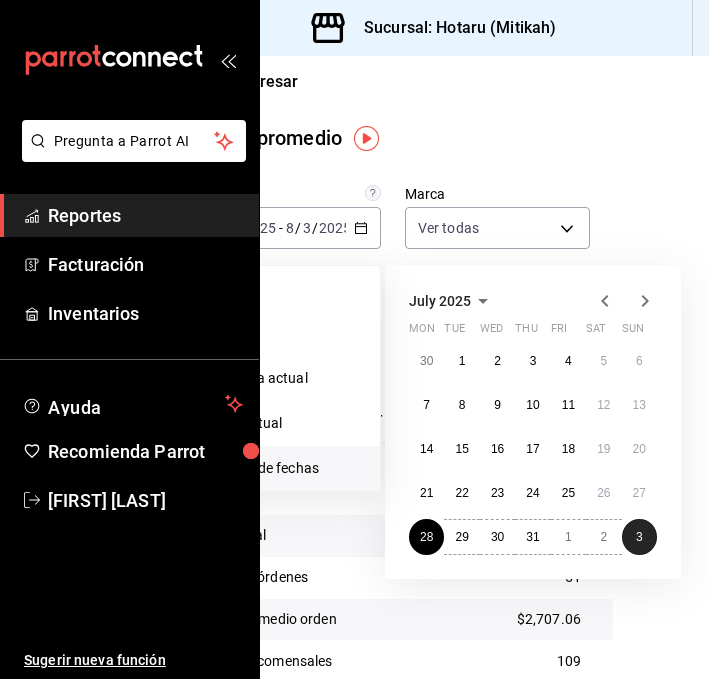 click on "3" at bounding box center [639, 537] 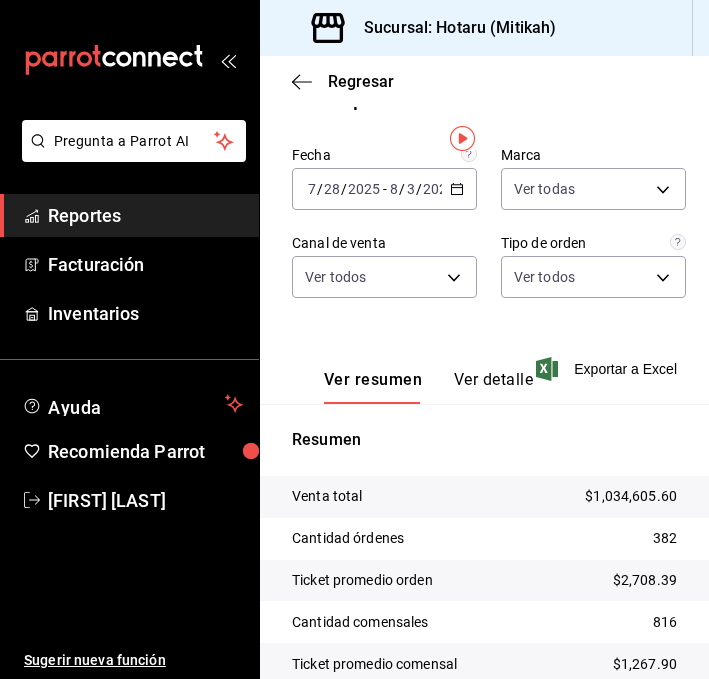 scroll, scrollTop: 0, scrollLeft: 0, axis: both 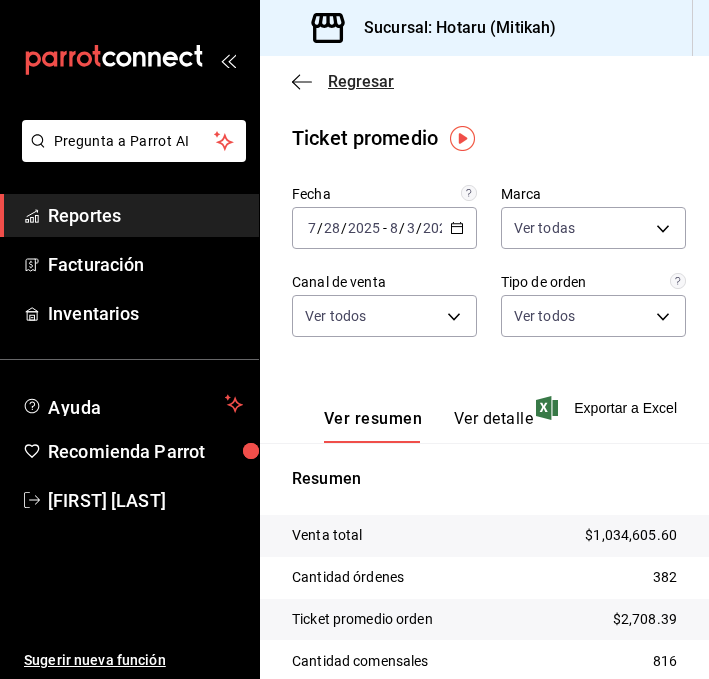 click 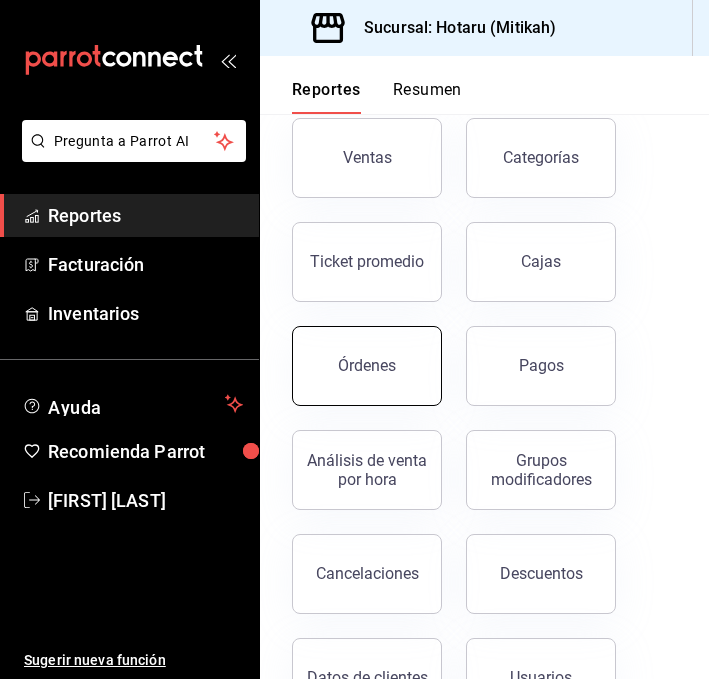 scroll, scrollTop: 136, scrollLeft: 0, axis: vertical 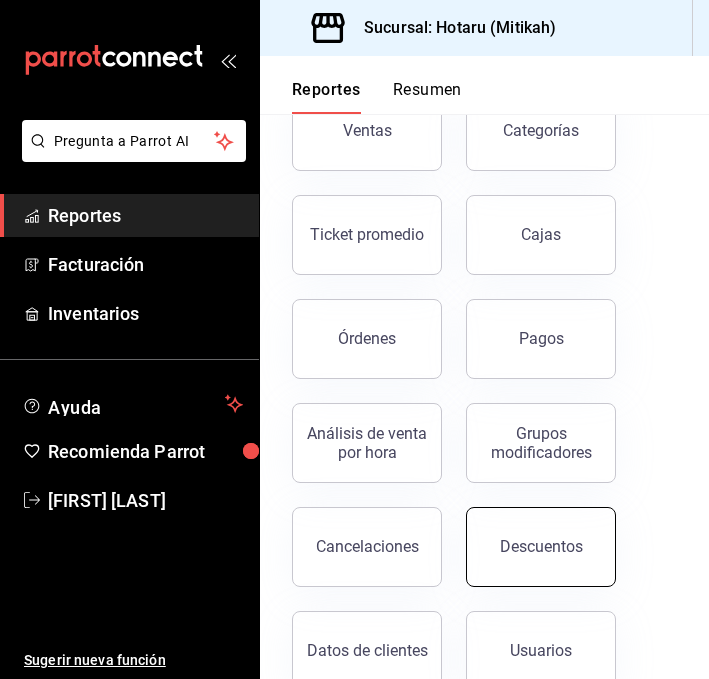 click on "Descuentos" at bounding box center (541, 547) 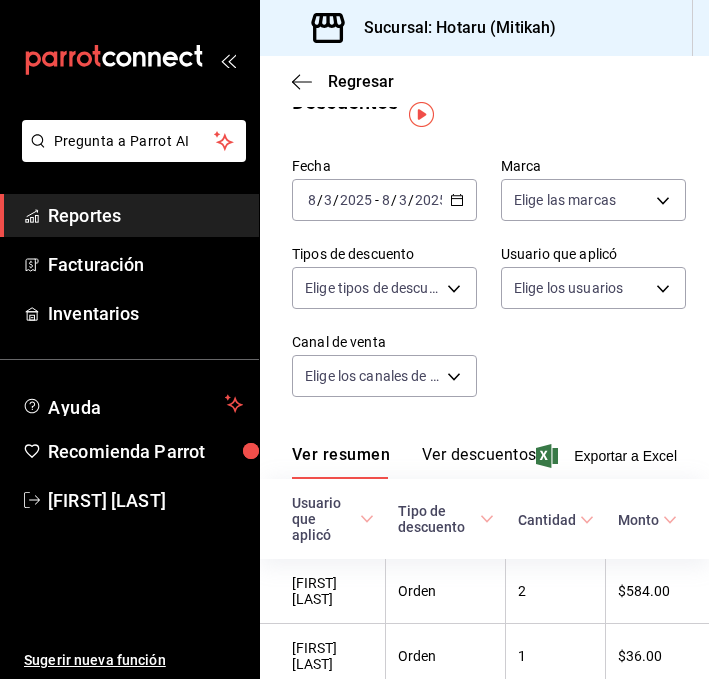 scroll, scrollTop: 0, scrollLeft: 0, axis: both 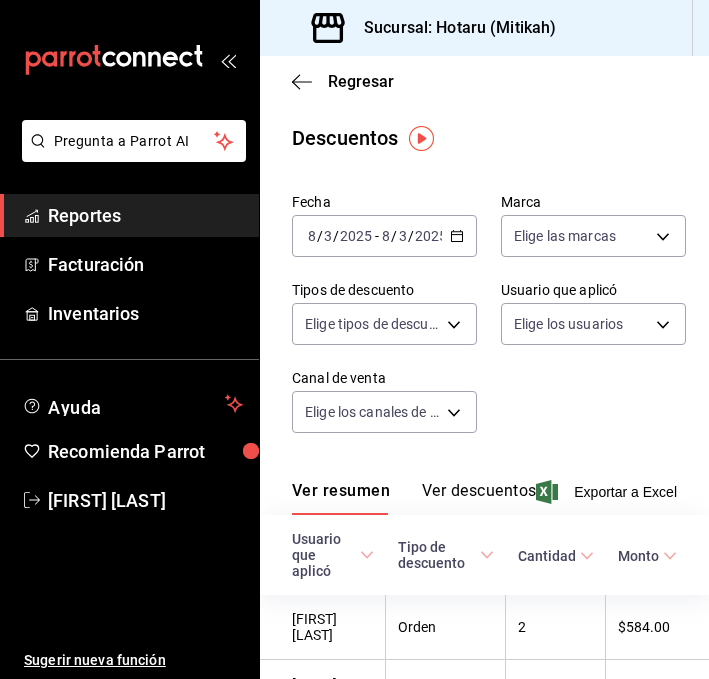 click 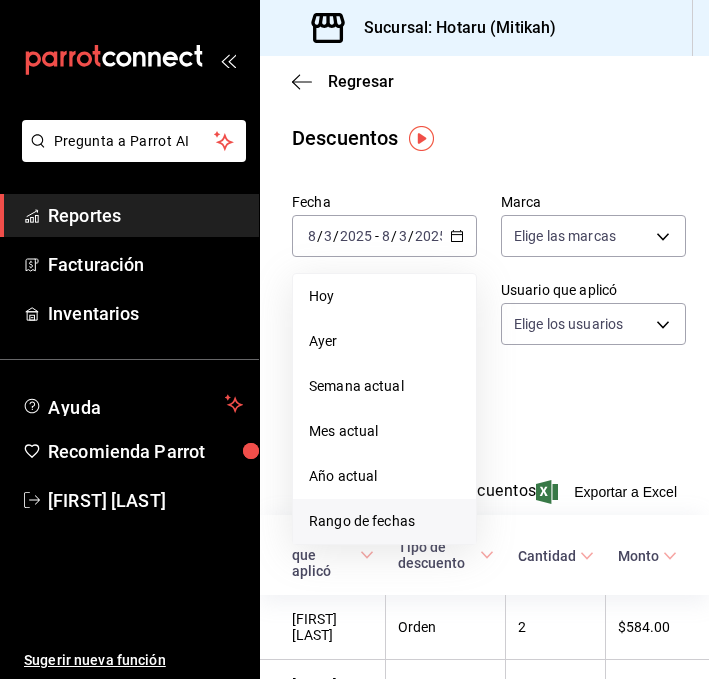 click on "Rango de fechas" at bounding box center (384, 521) 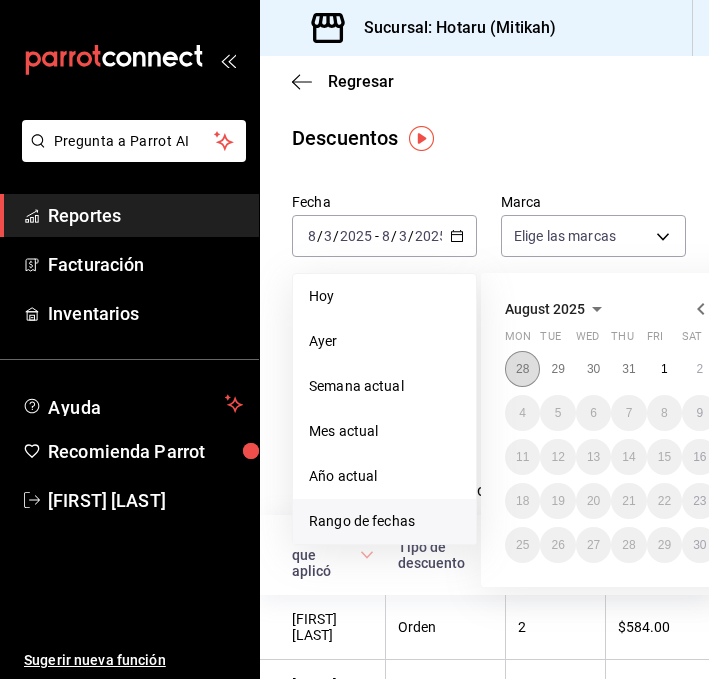 click on "28" at bounding box center [522, 369] 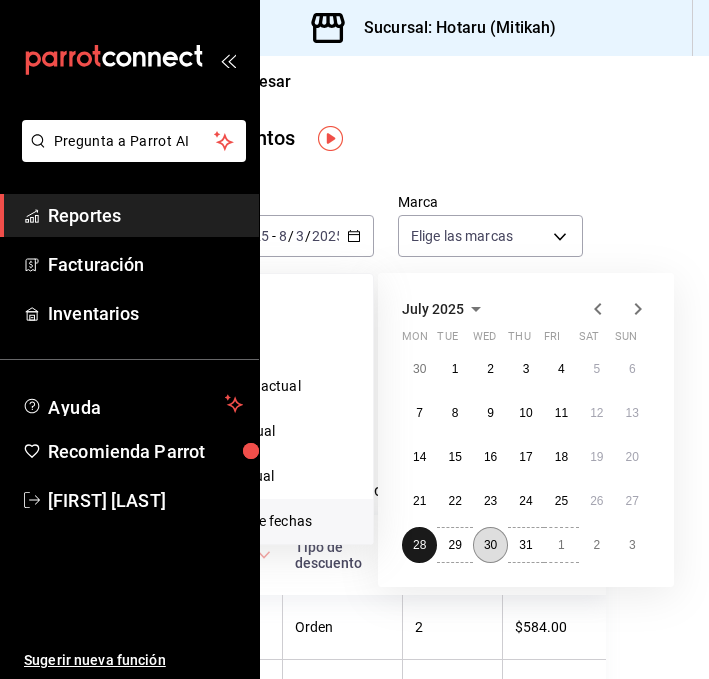 scroll, scrollTop: 0, scrollLeft: 118, axis: horizontal 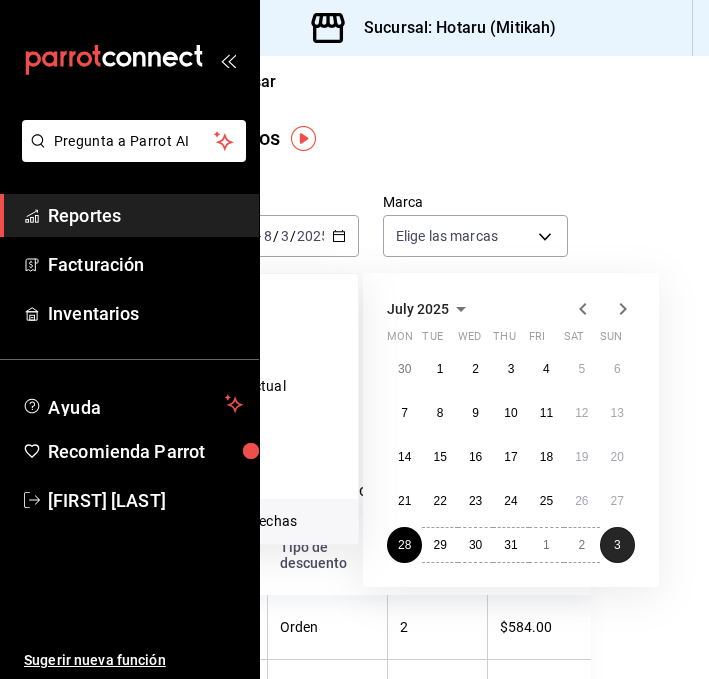 click on "3" at bounding box center [617, 545] 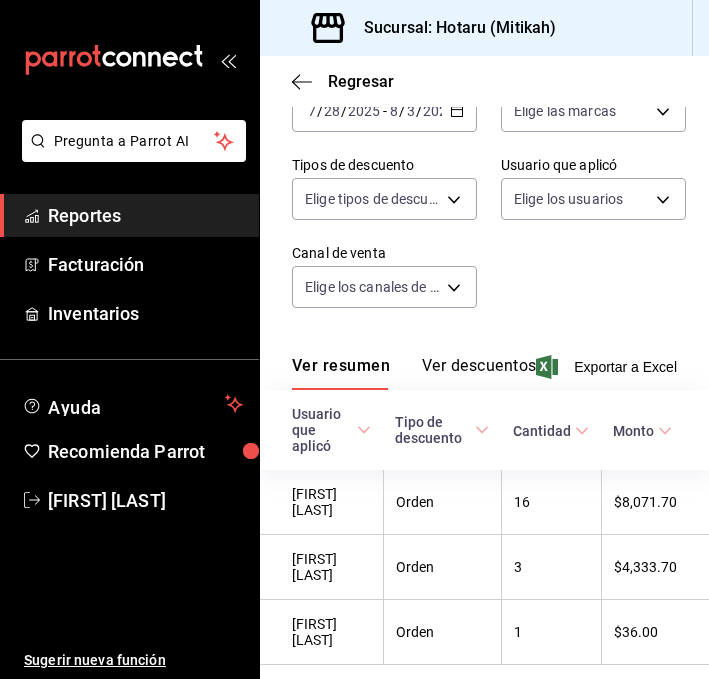scroll, scrollTop: 162, scrollLeft: 0, axis: vertical 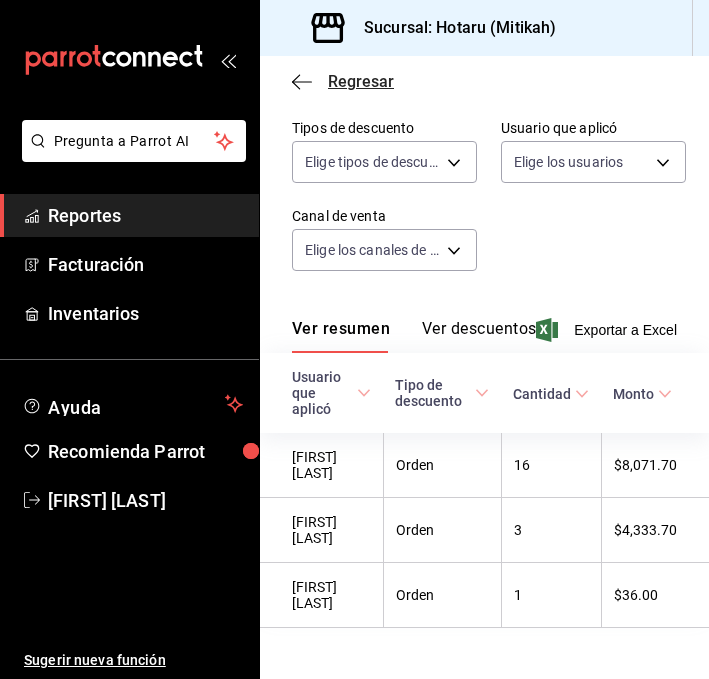 click 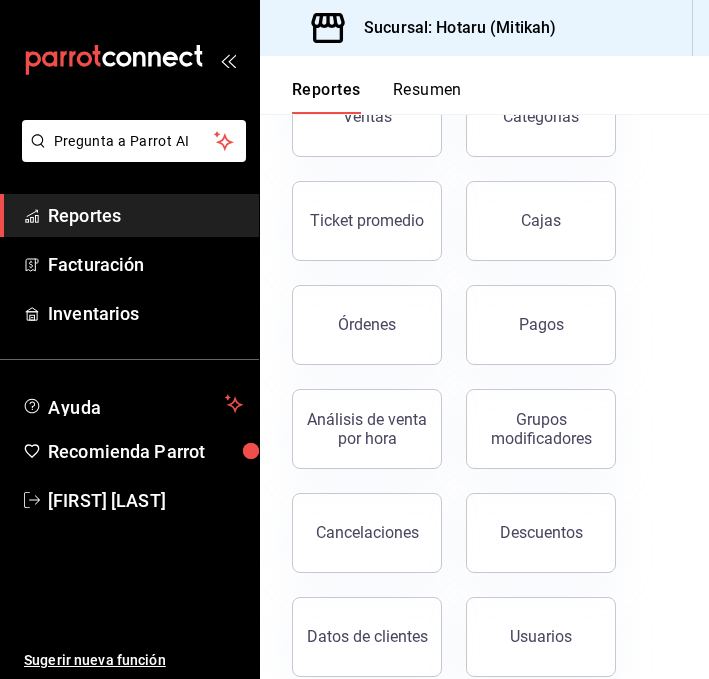scroll, scrollTop: 166, scrollLeft: 0, axis: vertical 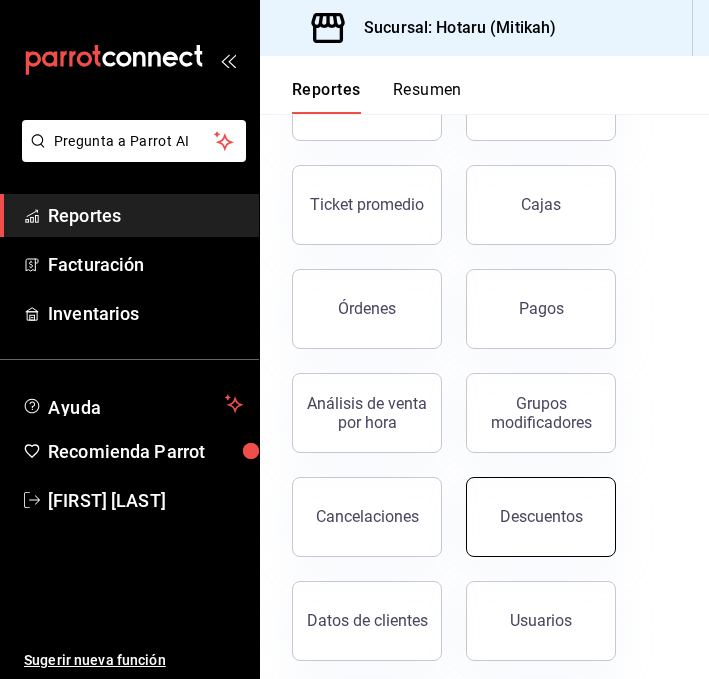 click on "Descuentos" at bounding box center (541, 516) 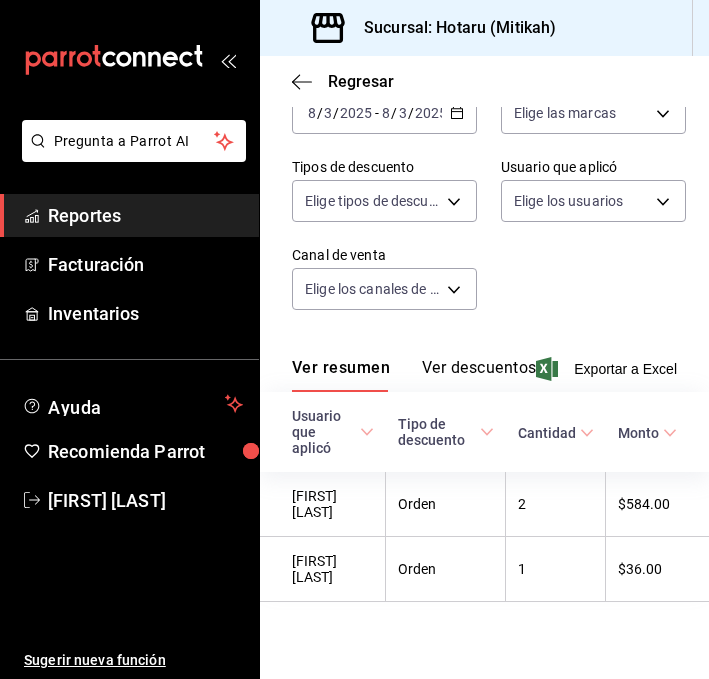 scroll, scrollTop: 96, scrollLeft: 0, axis: vertical 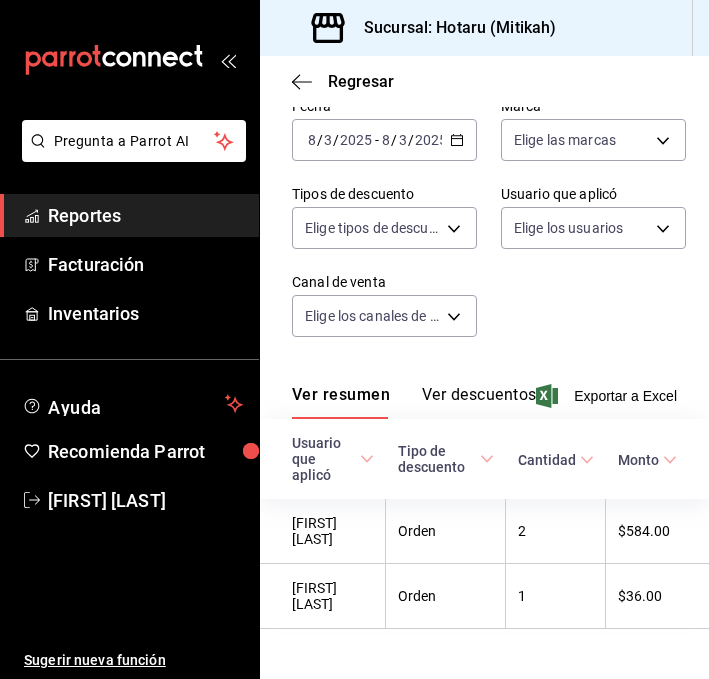 click 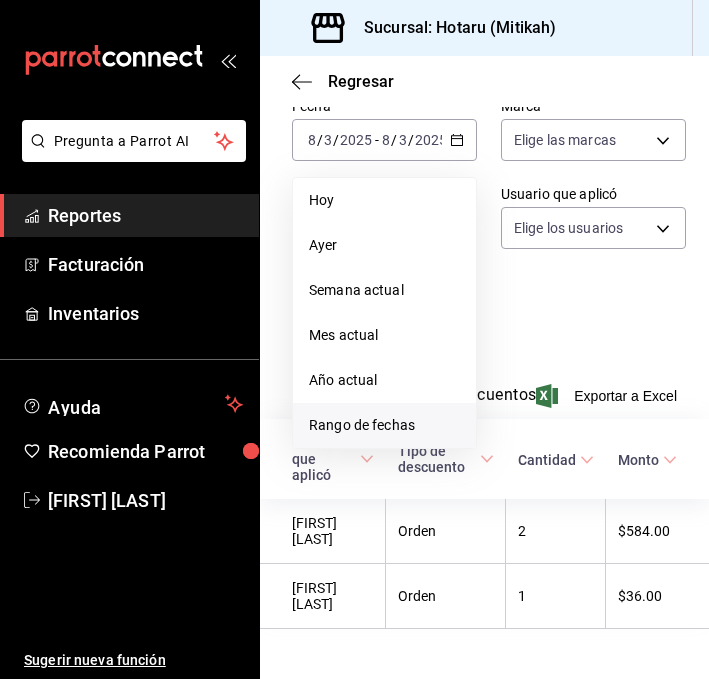 click on "Rango de fechas" at bounding box center [384, 425] 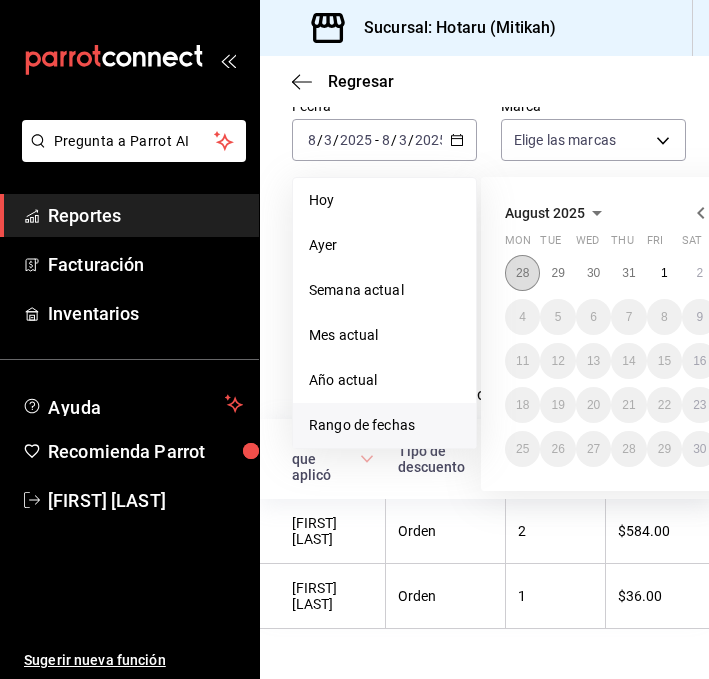 click on "28" at bounding box center [522, 273] 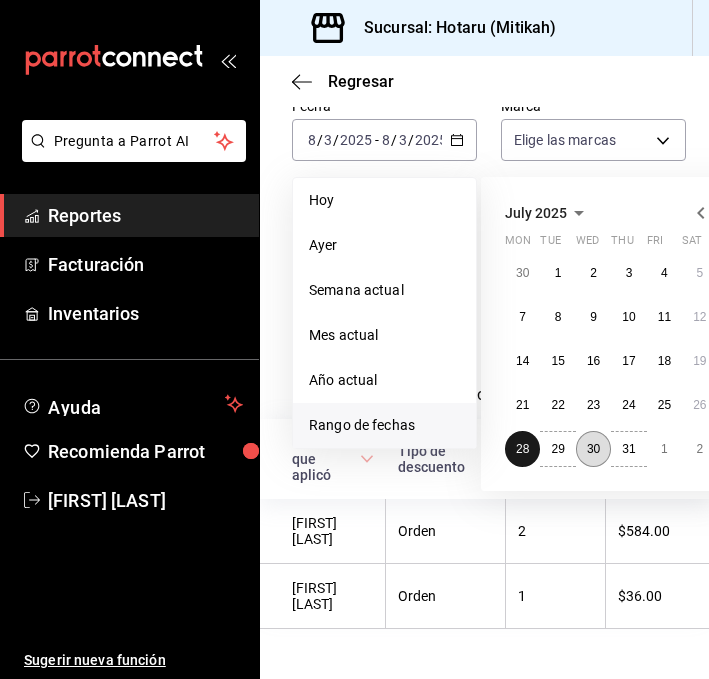 scroll, scrollTop: 96, scrollLeft: 122, axis: both 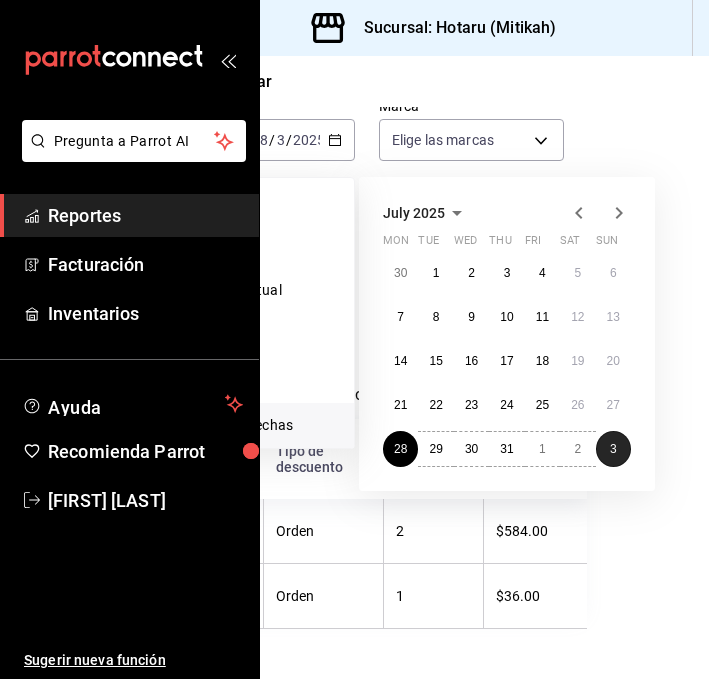 click on "3" at bounding box center (613, 449) 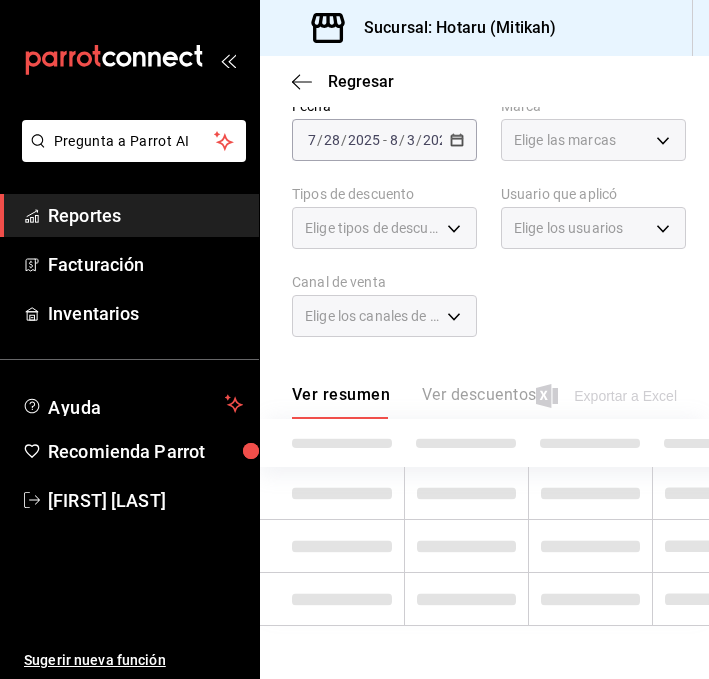 scroll, scrollTop: 96, scrollLeft: 0, axis: vertical 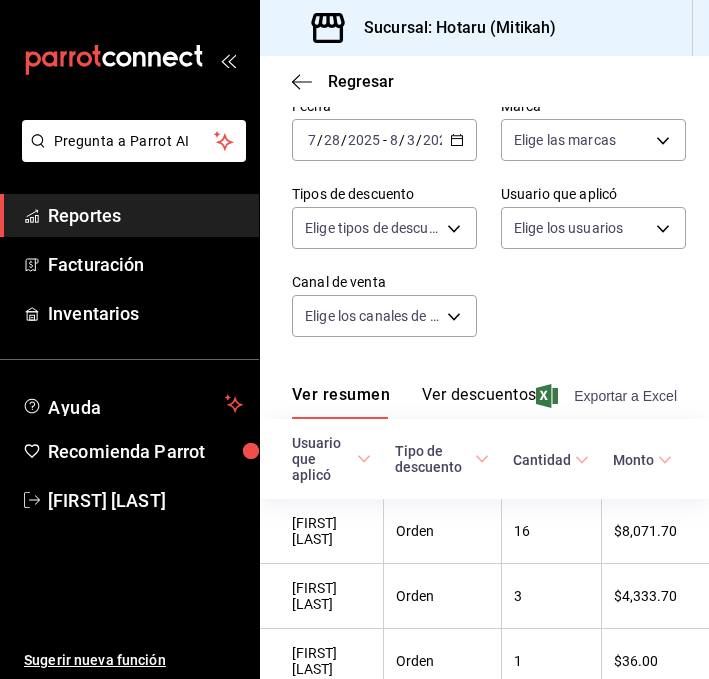 click on "Exportar a Excel" at bounding box center [608, 396] 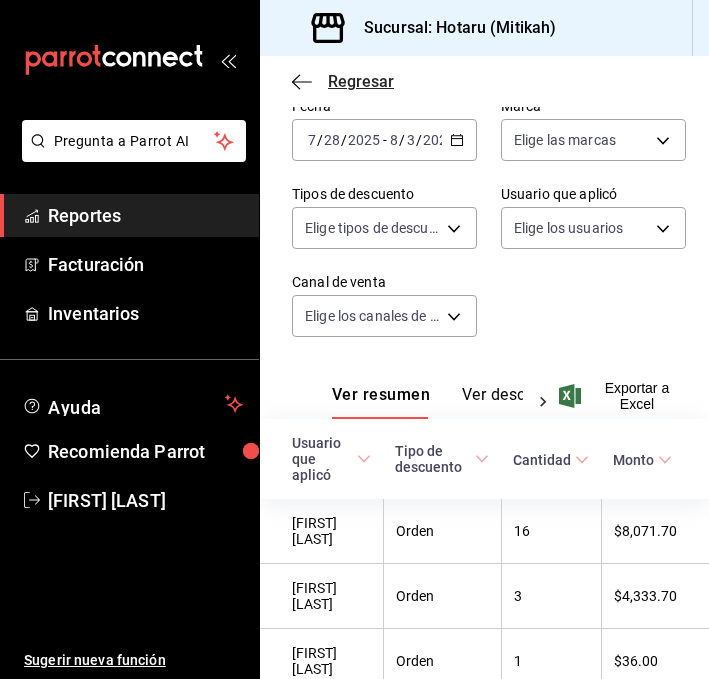 click 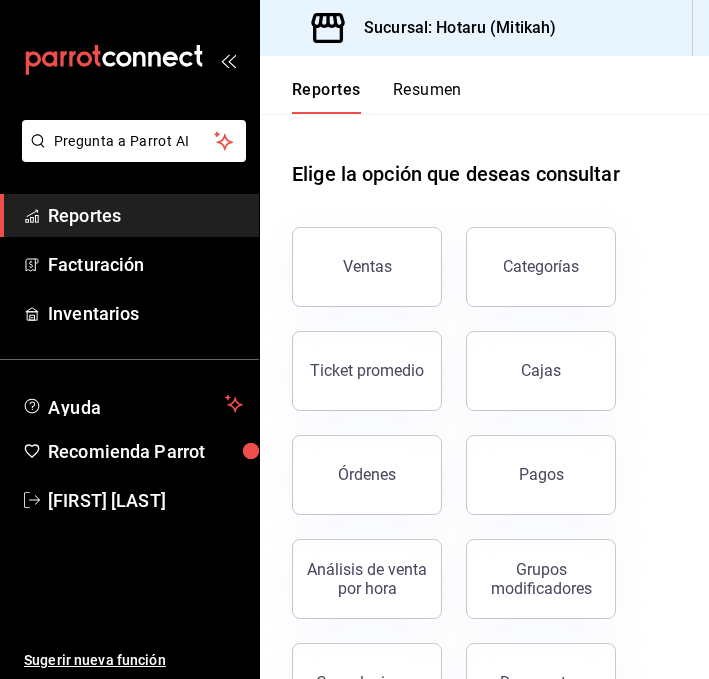 click on "Reportes Resumen" at bounding box center [361, 85] 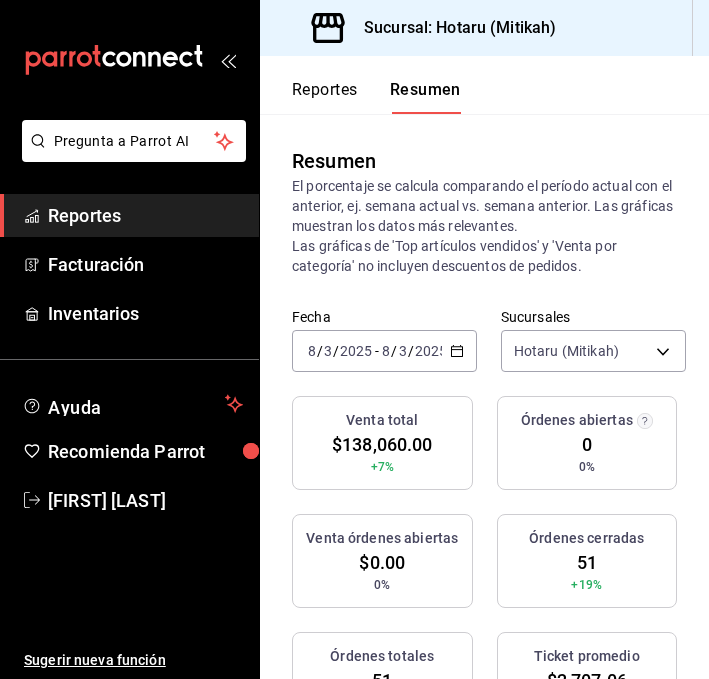 click 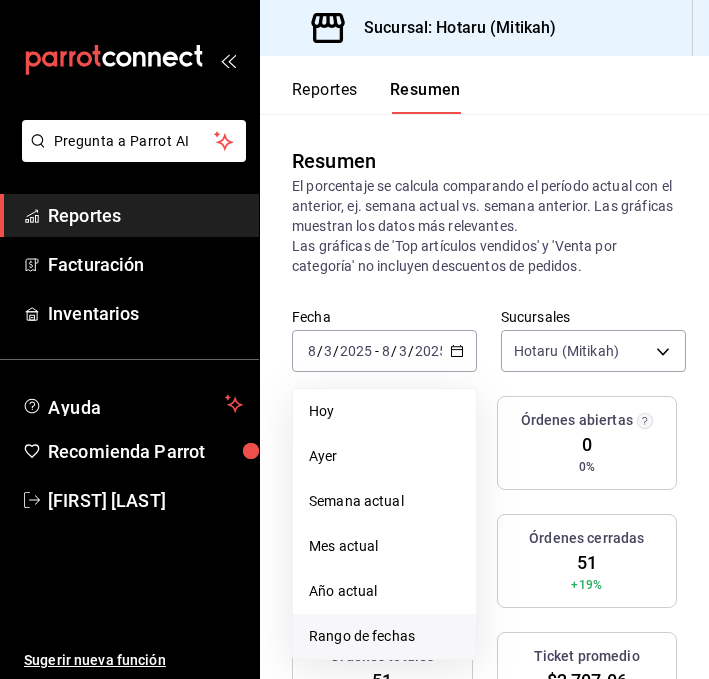 click on "Rango de fechas" at bounding box center (384, 636) 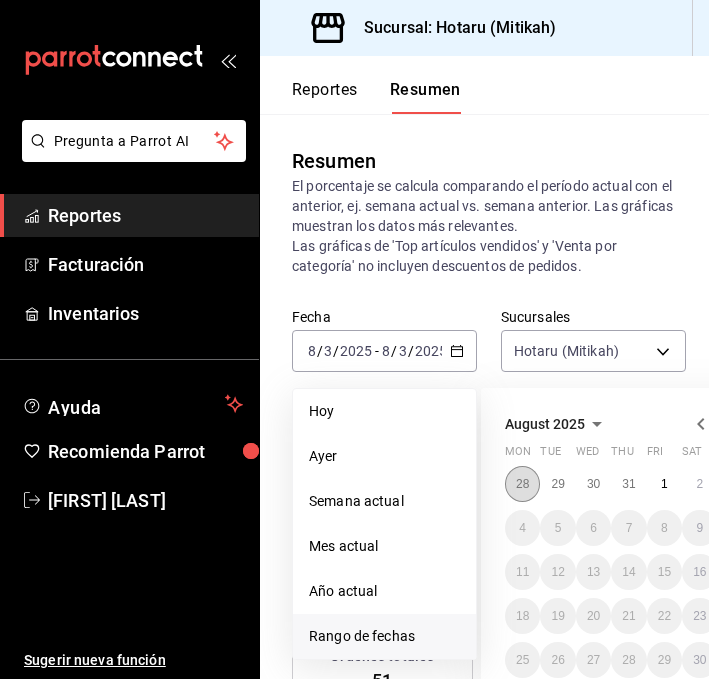 click on "28" at bounding box center (522, 484) 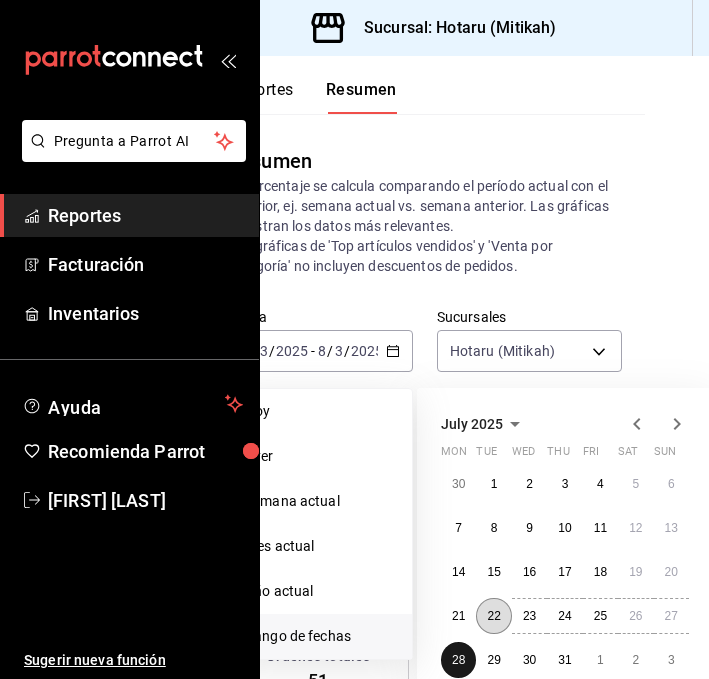scroll, scrollTop: 0, scrollLeft: 74, axis: horizontal 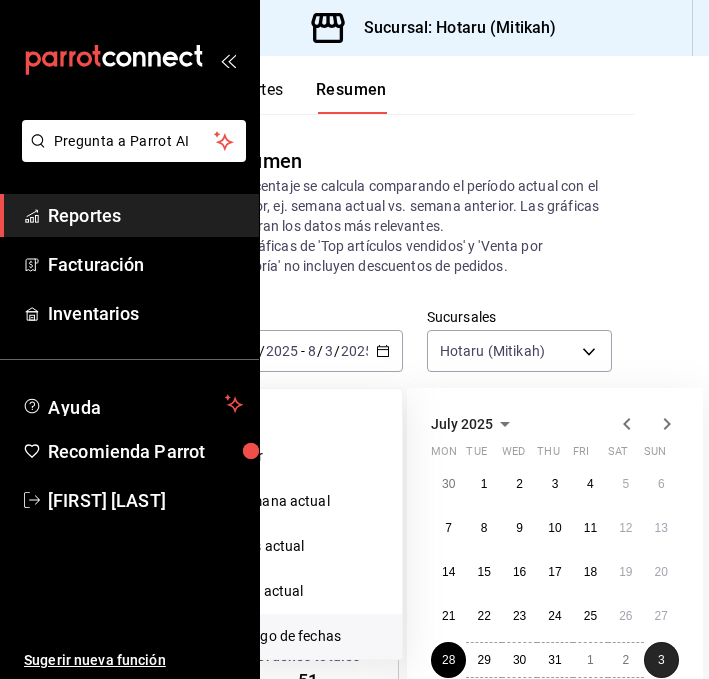 click on "3" at bounding box center [661, 660] 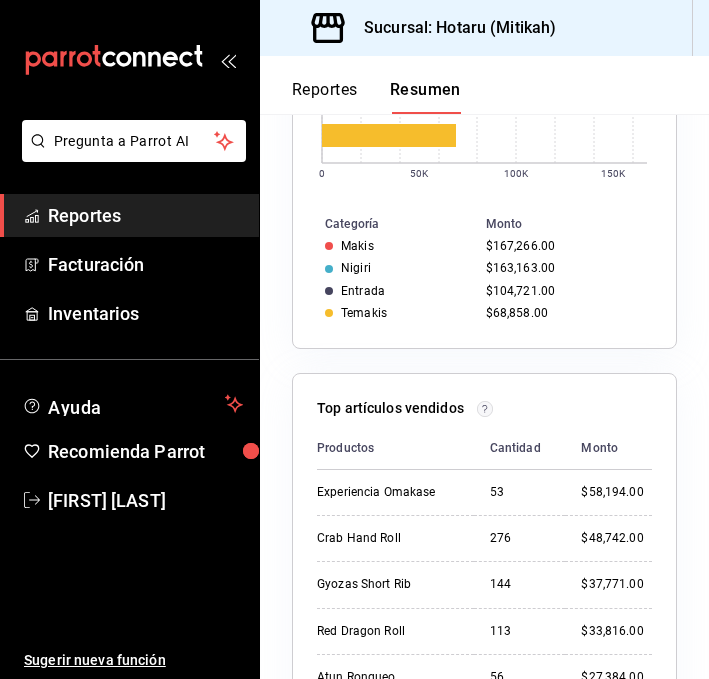 scroll, scrollTop: 1317, scrollLeft: 0, axis: vertical 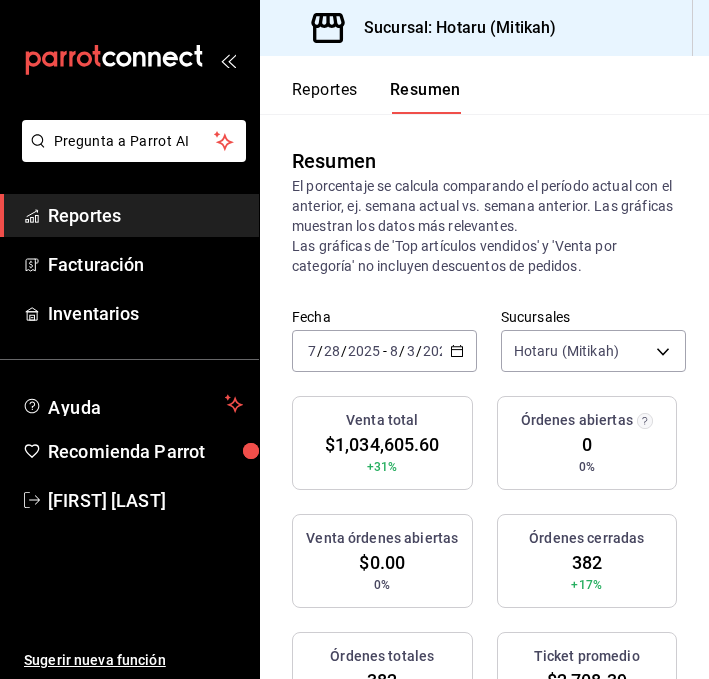 click on "[DATE] [DAY] / [DATE] [DAY] - [DATE] [DAY] [DATE] [DAY]" at bounding box center [384, 351] 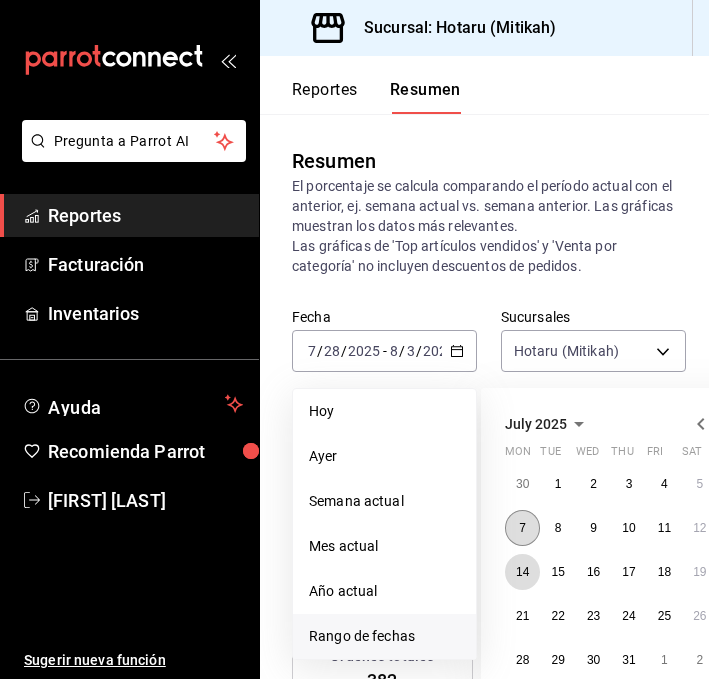 drag, startPoint x: 537, startPoint y: 575, endPoint x: 508, endPoint y: 532, distance: 51.86521 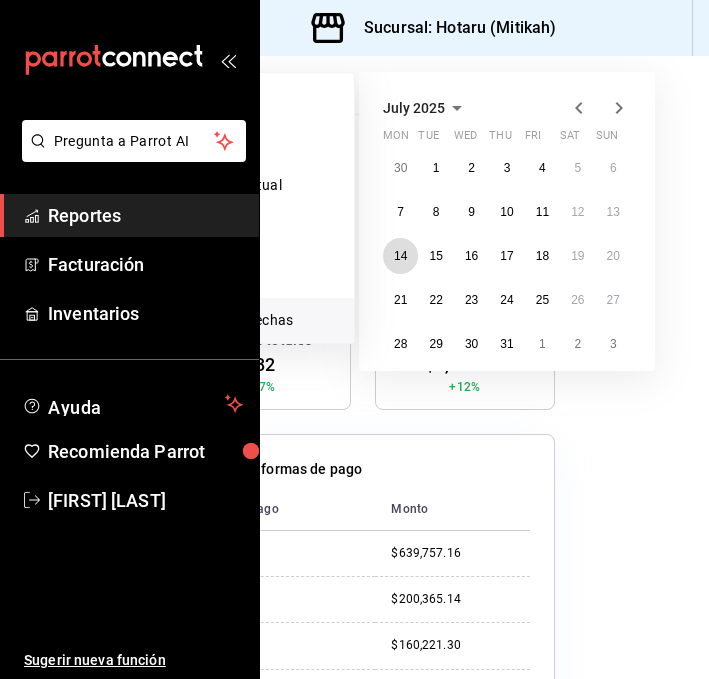 scroll, scrollTop: 316, scrollLeft: 121, axis: both 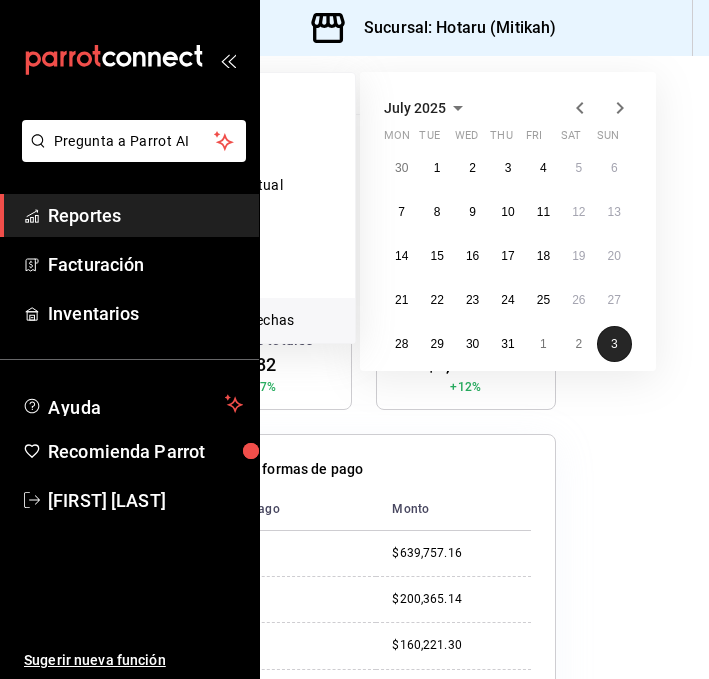 click on "3" at bounding box center (614, 344) 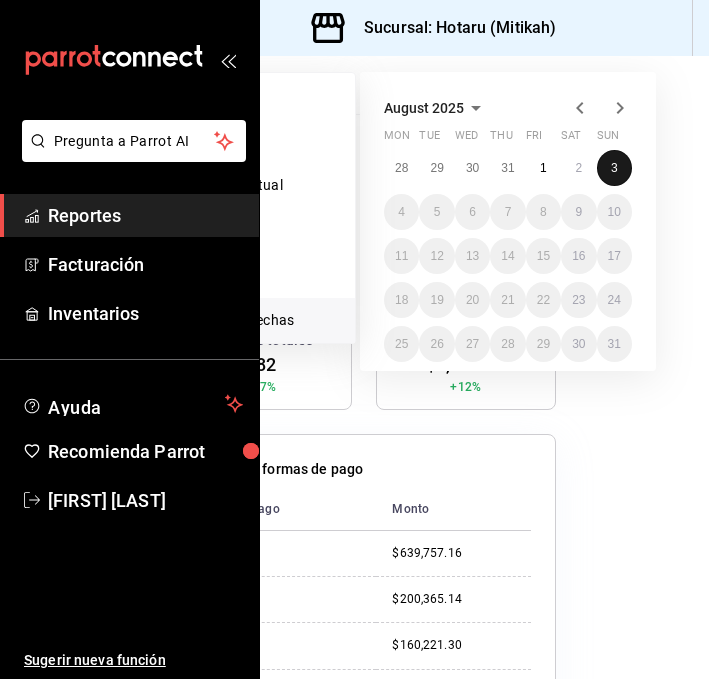 click on "3" at bounding box center [614, 168] 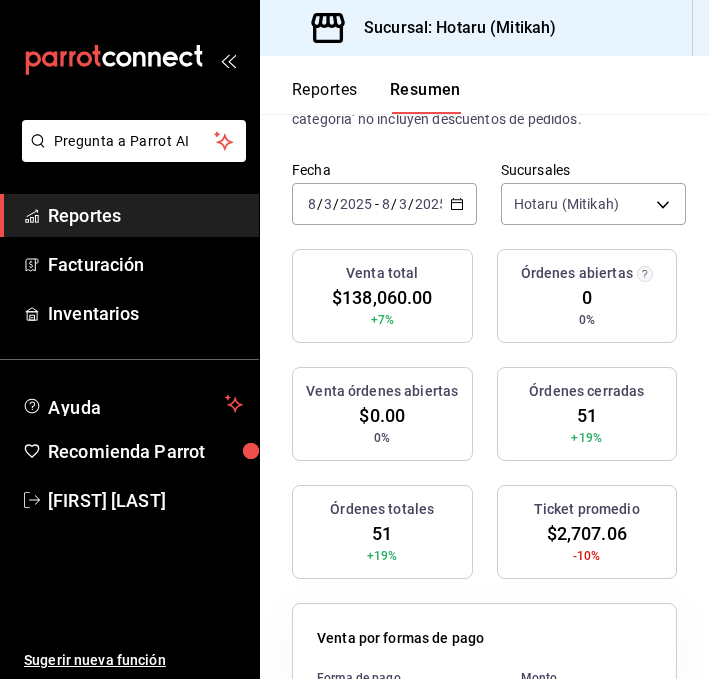 scroll, scrollTop: 0, scrollLeft: 0, axis: both 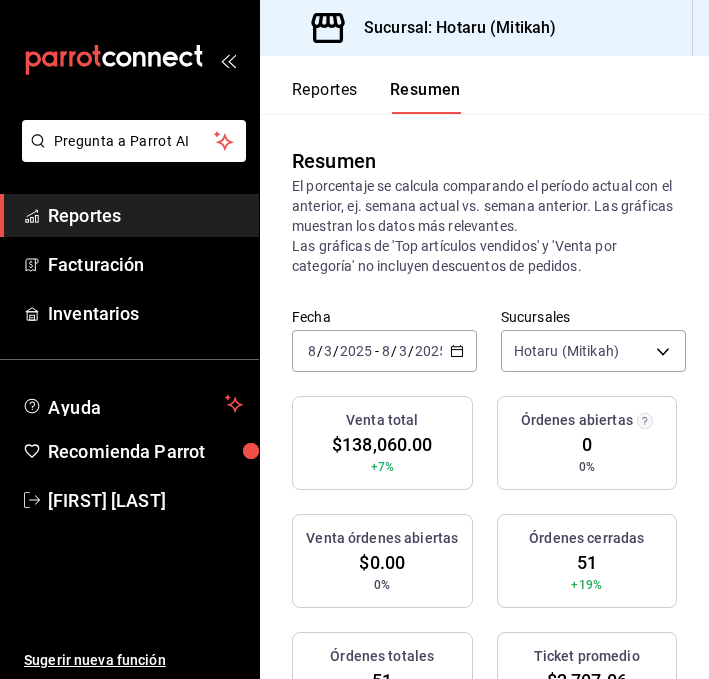 click on "Reportes" at bounding box center (325, 97) 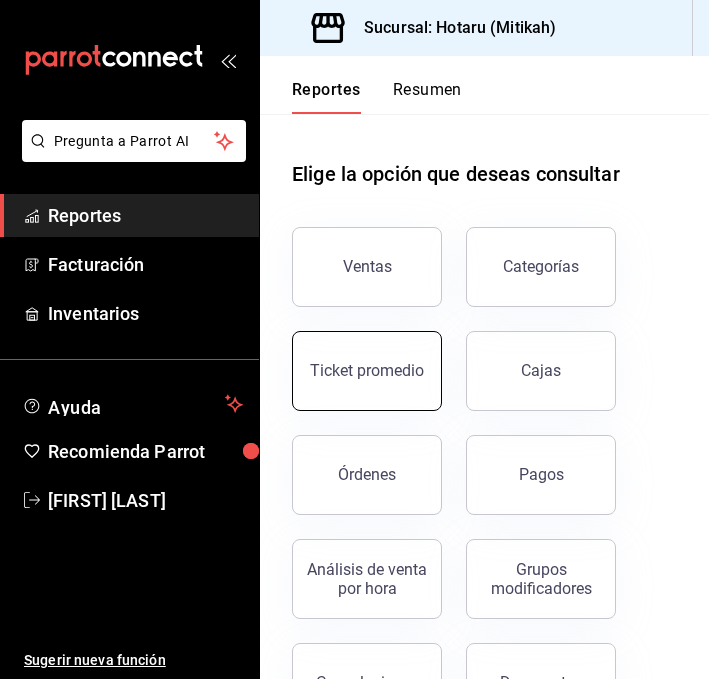 click on "Ticket promedio" at bounding box center [367, 371] 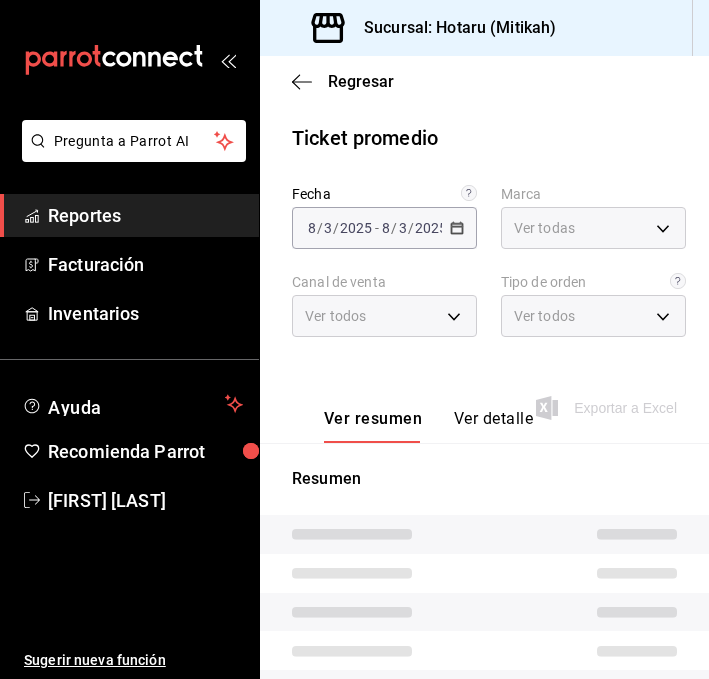type on "d84d5940-0e8c-40c5-88cd-2414b97e757c" 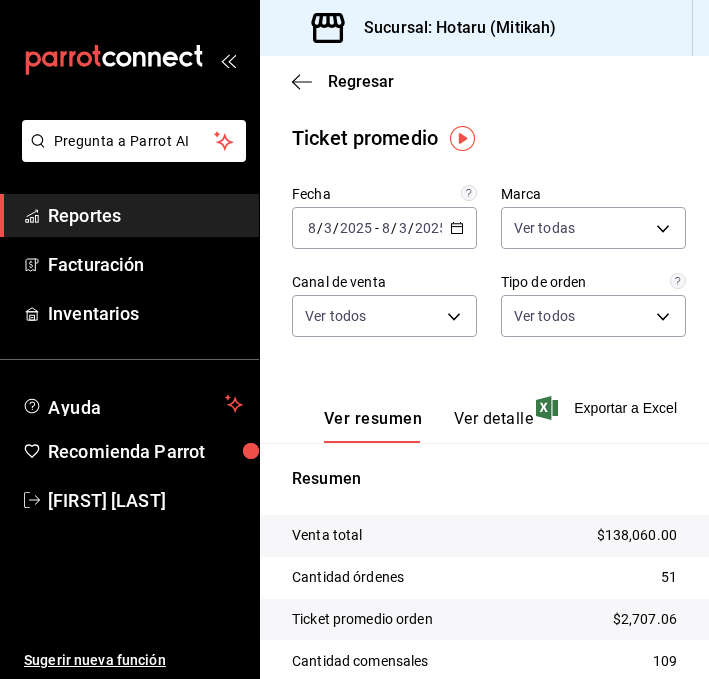 click on "2025-08-03 8 / 3 / 2025 - 2025-08-03 8 / 3 / 2025" at bounding box center [384, 228] 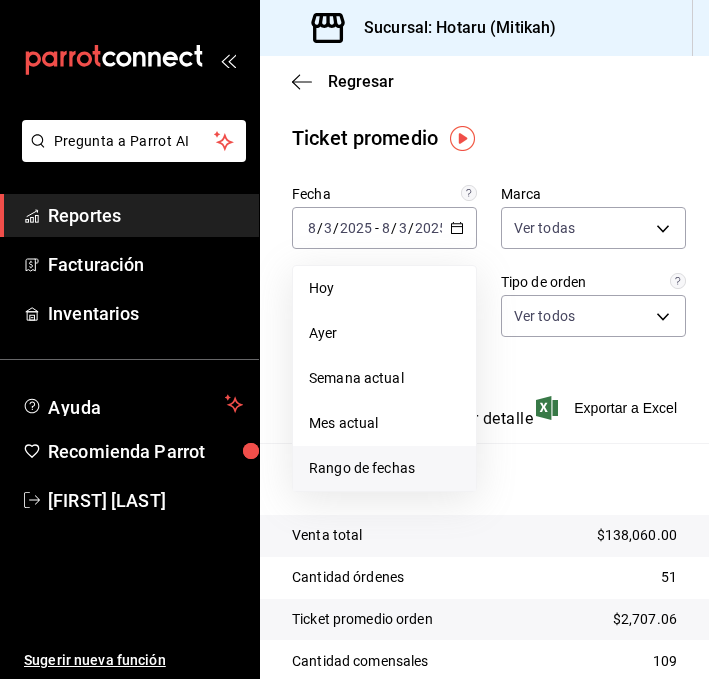 click on "Rango de fechas" at bounding box center (384, 468) 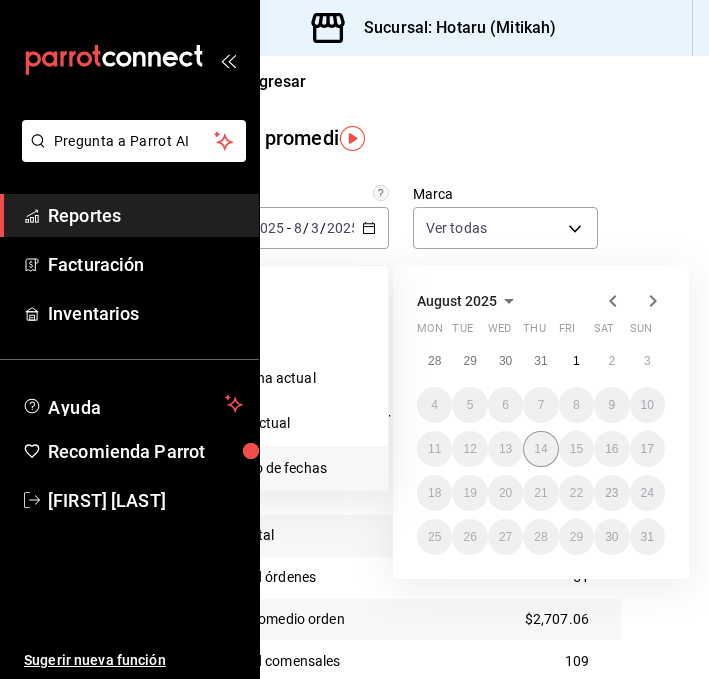 scroll, scrollTop: 0, scrollLeft: 117, axis: horizontal 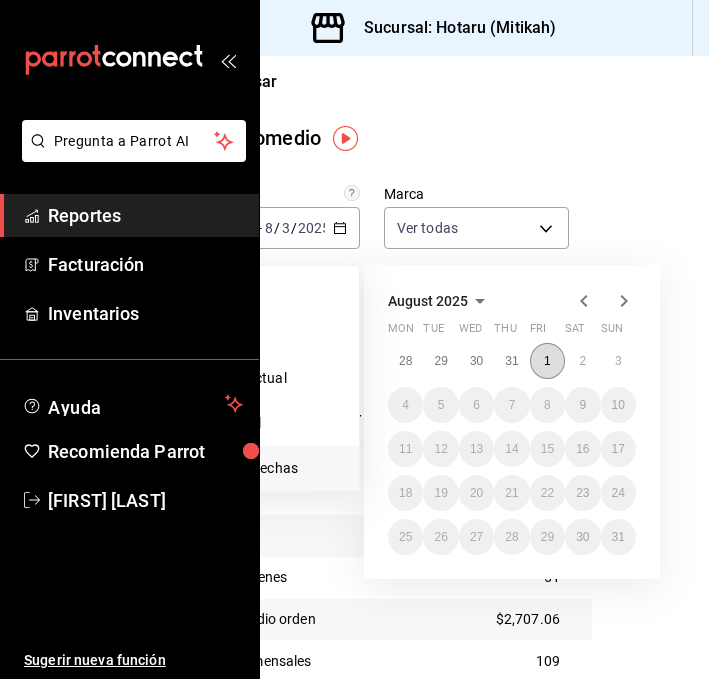 click on "1" at bounding box center [547, 361] 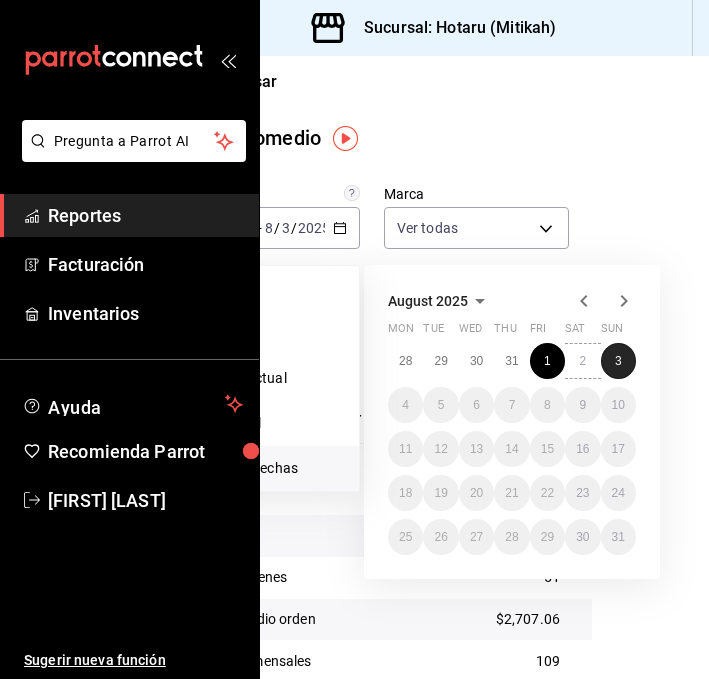click on "3" at bounding box center (618, 361) 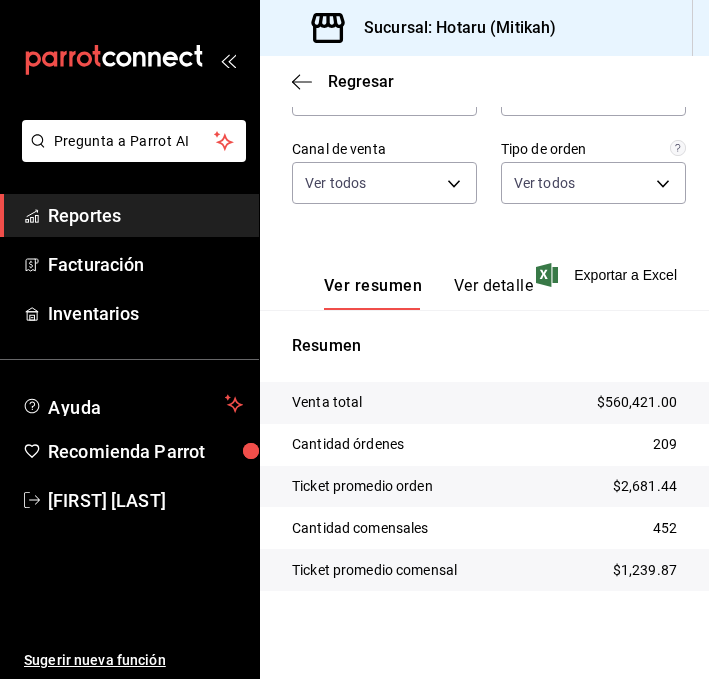scroll, scrollTop: 0, scrollLeft: 0, axis: both 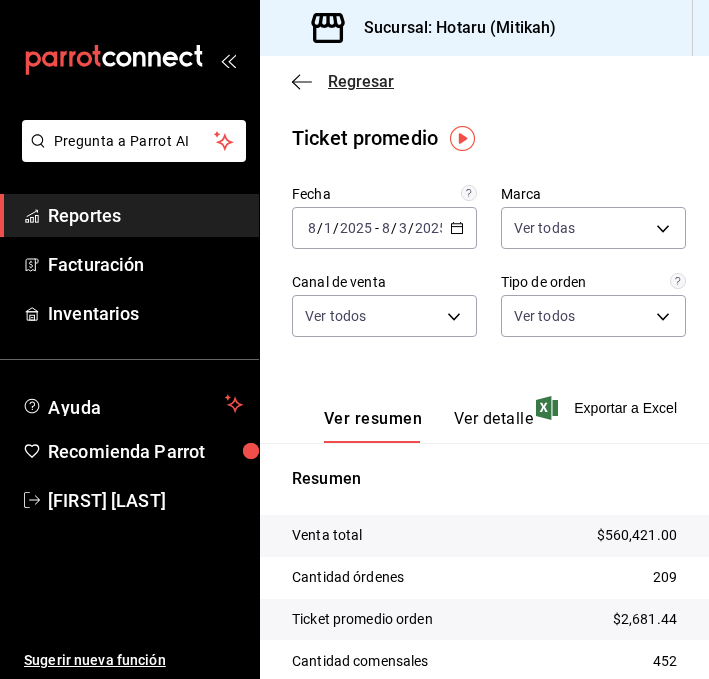 click 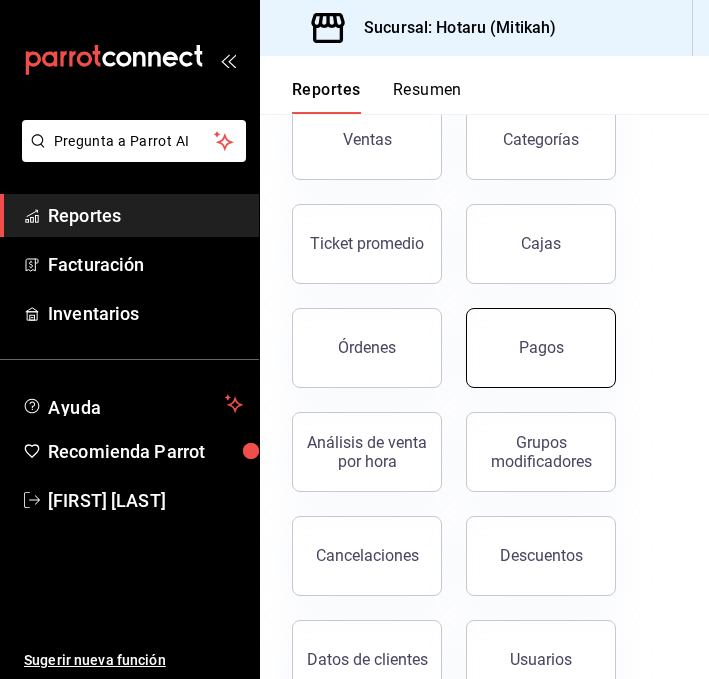 scroll, scrollTop: 158, scrollLeft: 0, axis: vertical 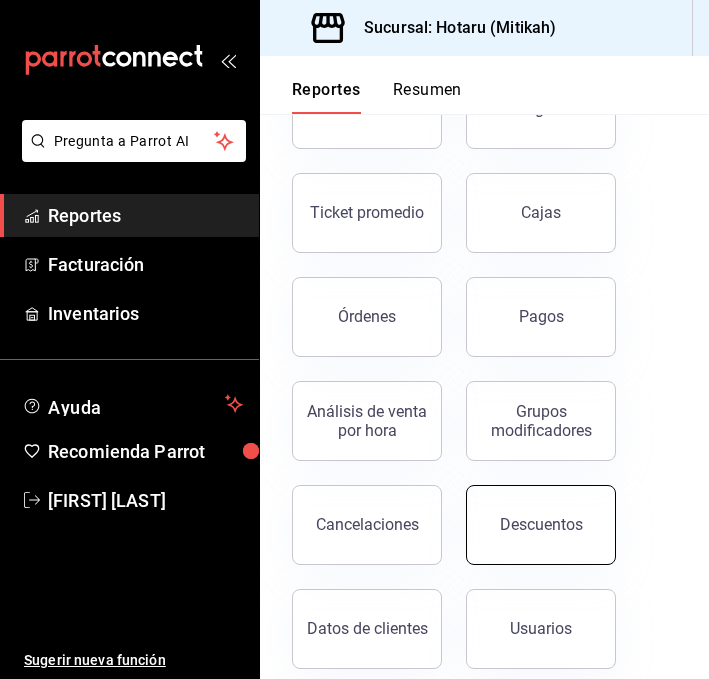 click on "Descuentos" at bounding box center (541, 525) 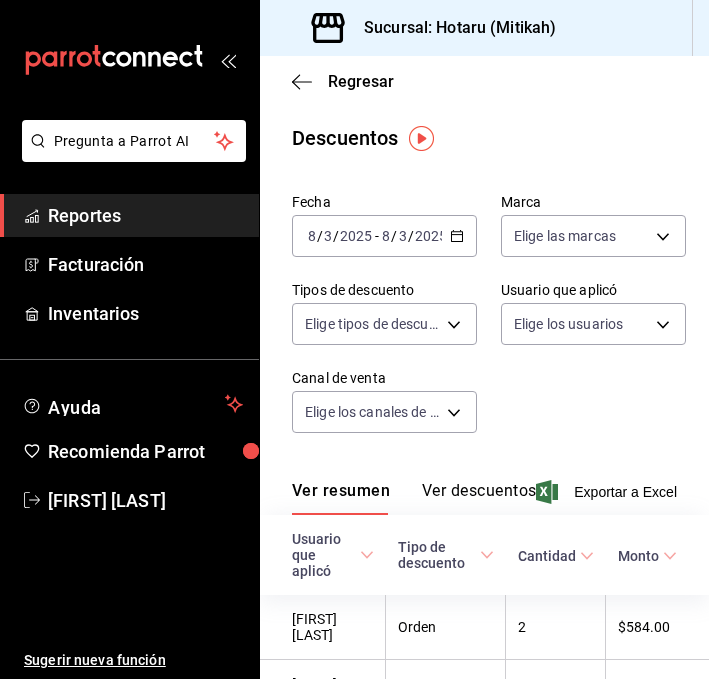 click 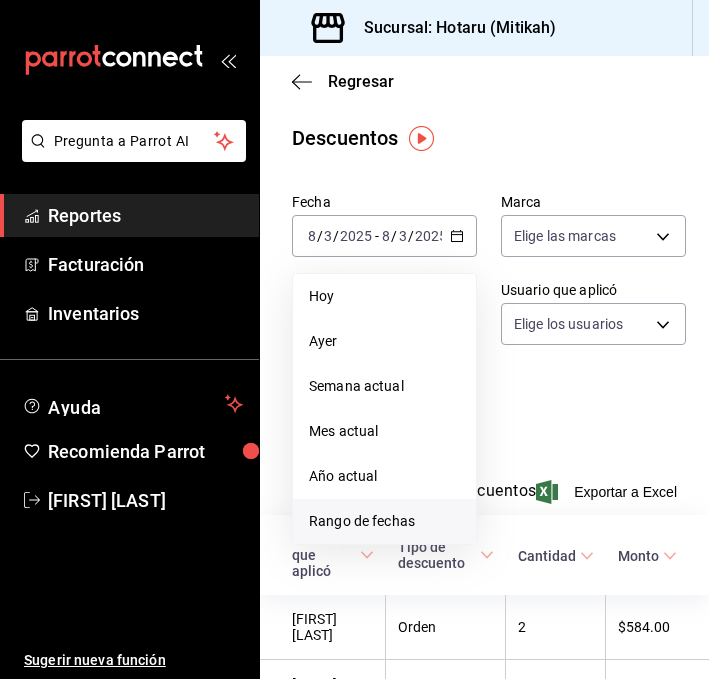 click on "Rango de fechas" at bounding box center (384, 521) 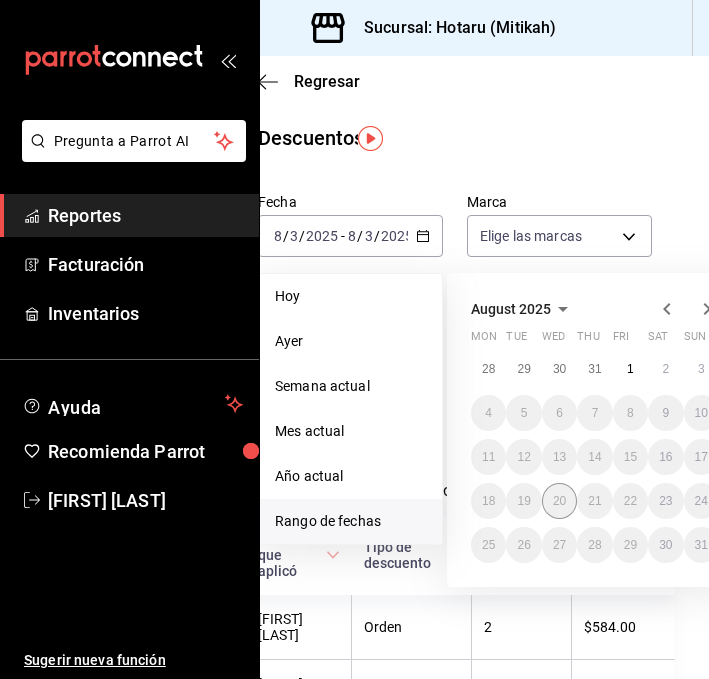 scroll, scrollTop: 0, scrollLeft: 53, axis: horizontal 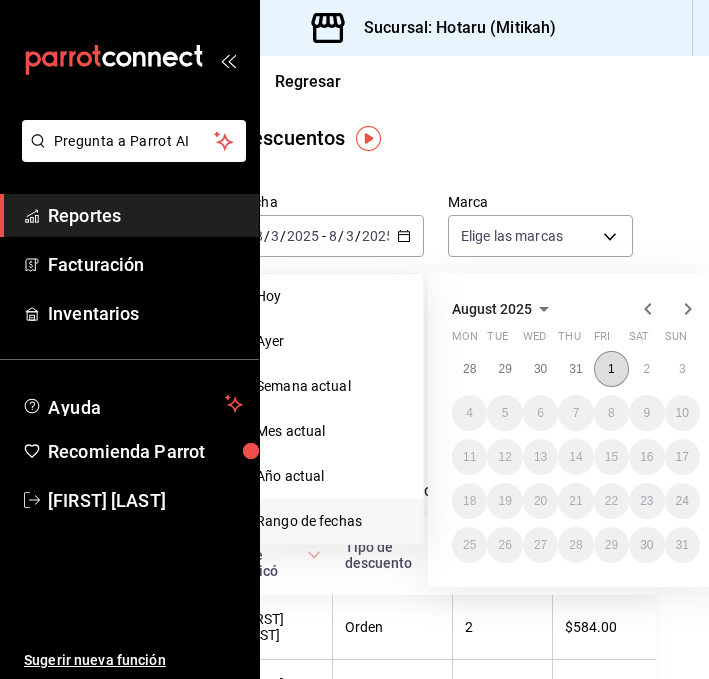 click on "1" at bounding box center [611, 369] 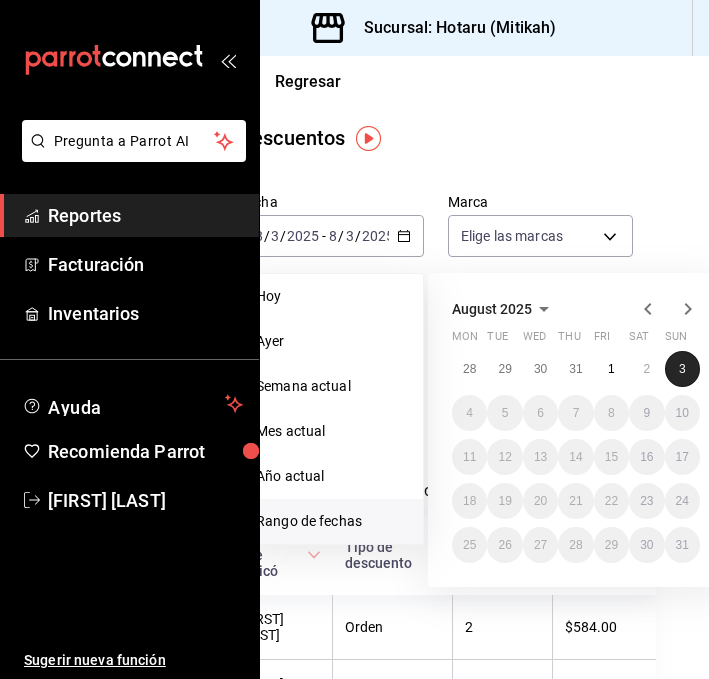 click on "3" at bounding box center [682, 369] 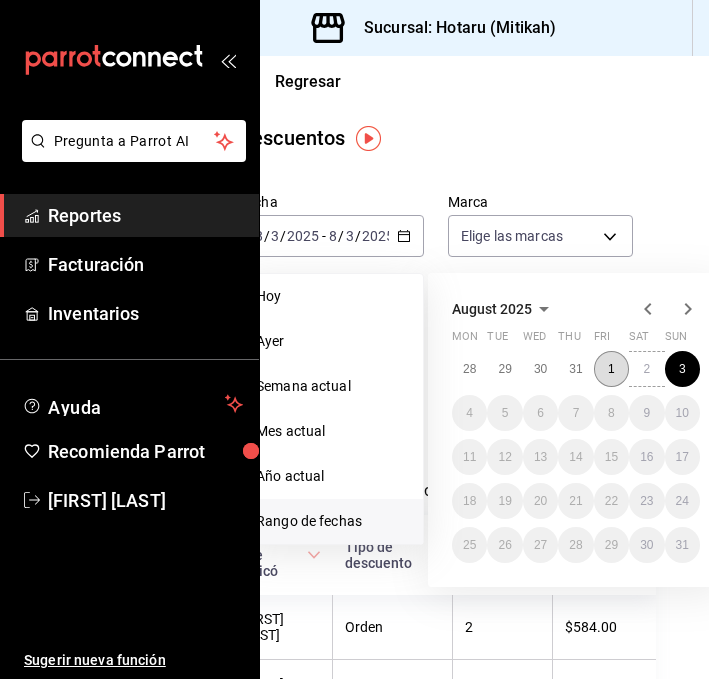 click on "1" at bounding box center (611, 369) 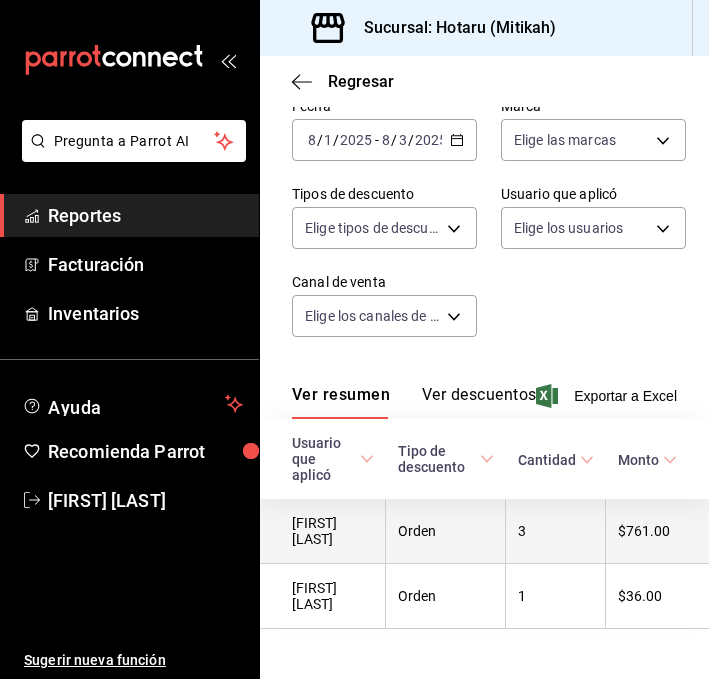 scroll, scrollTop: 0, scrollLeft: 0, axis: both 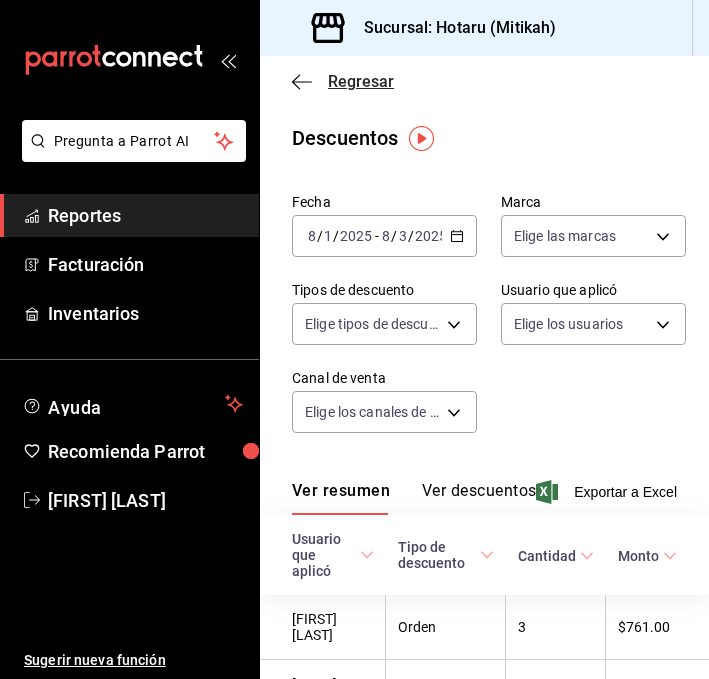 click 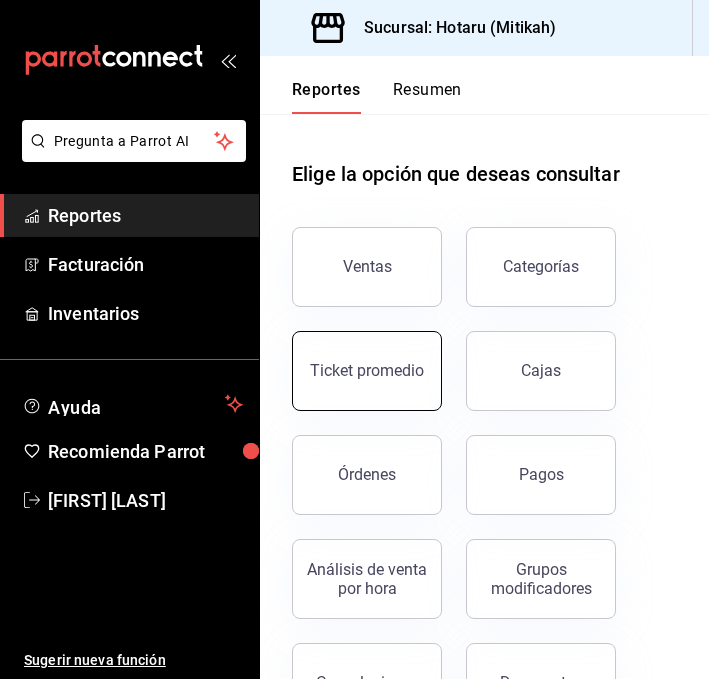 click on "Ticket promedio" at bounding box center [367, 370] 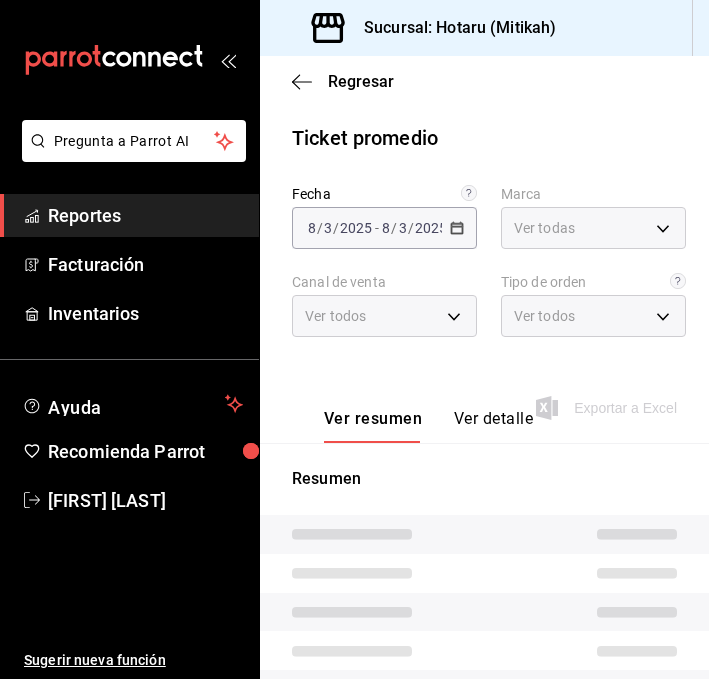 type on "d84d5940-0e8c-40c5-88cd-2414b97e757c" 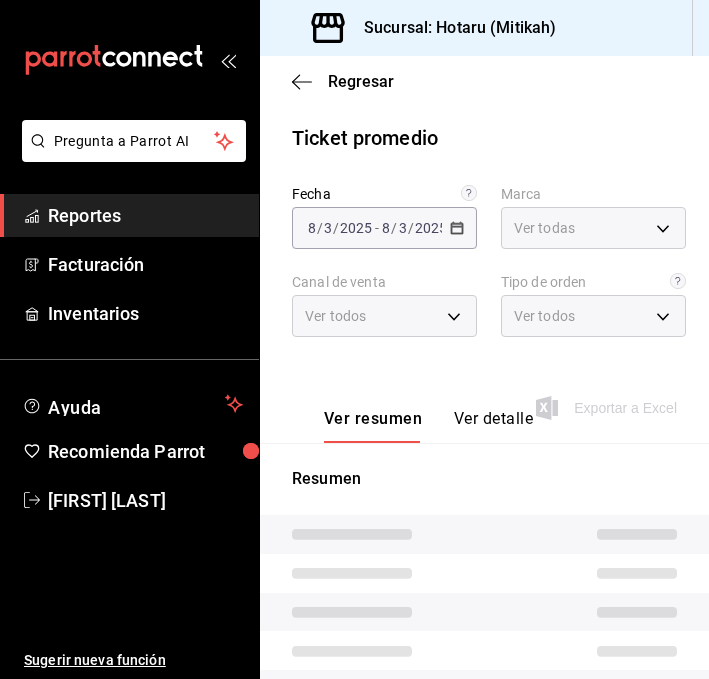 type on "PARROT,UBER_EATS,RAPPI,DIDI_FOOD,ONLINE" 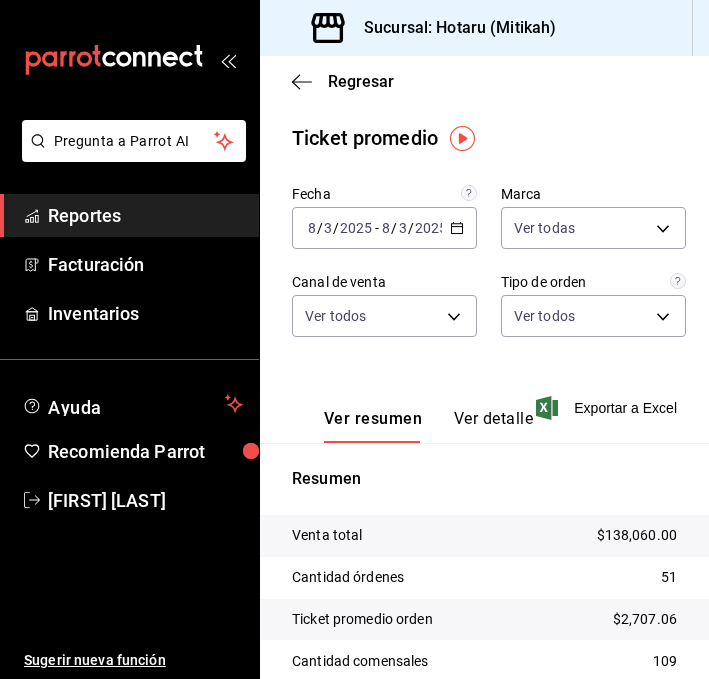 click 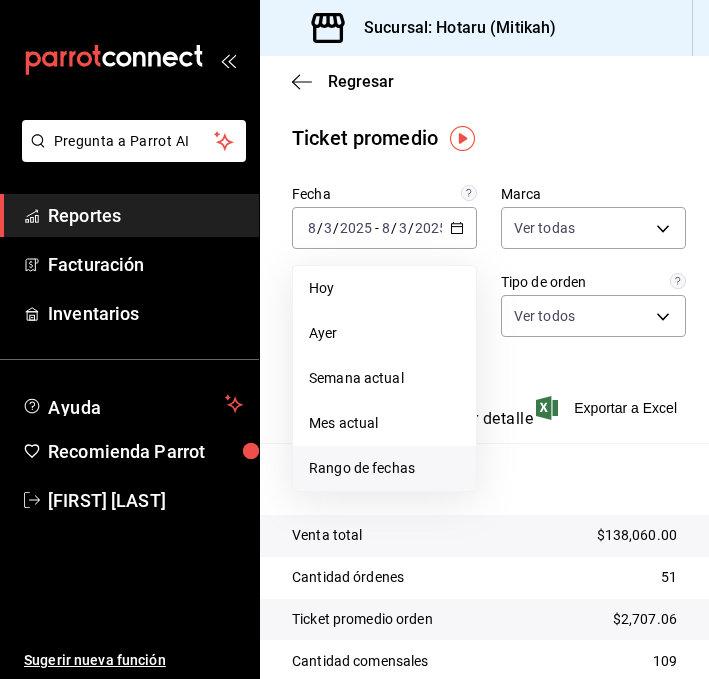 click on "Rango de fechas" at bounding box center (384, 468) 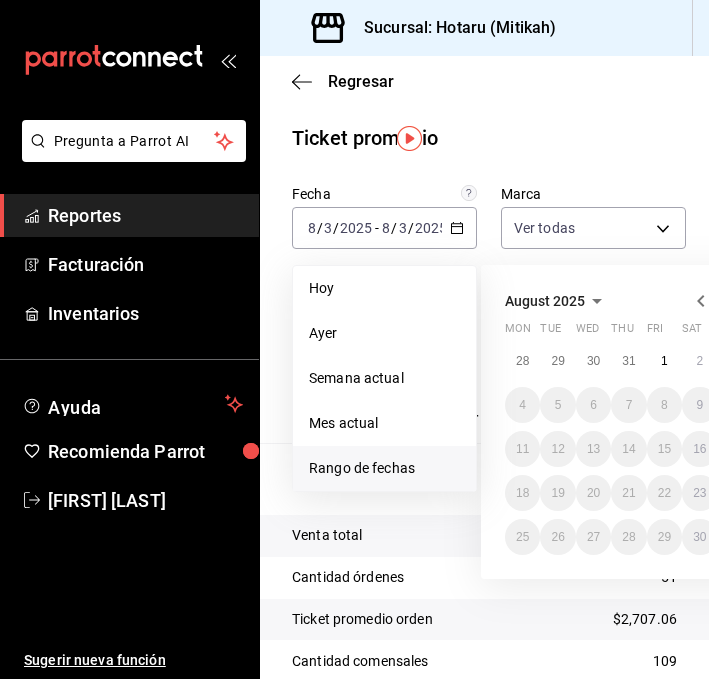 scroll, scrollTop: 0, scrollLeft: 122, axis: horizontal 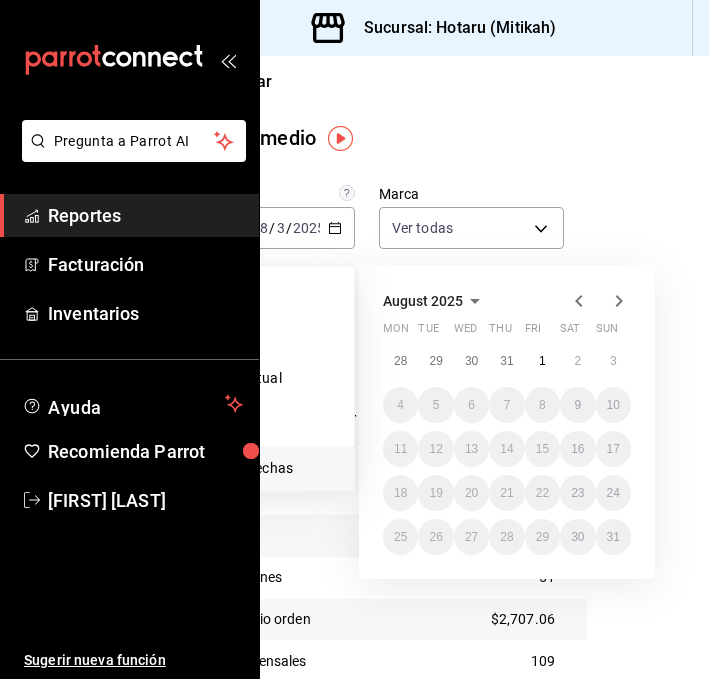 click 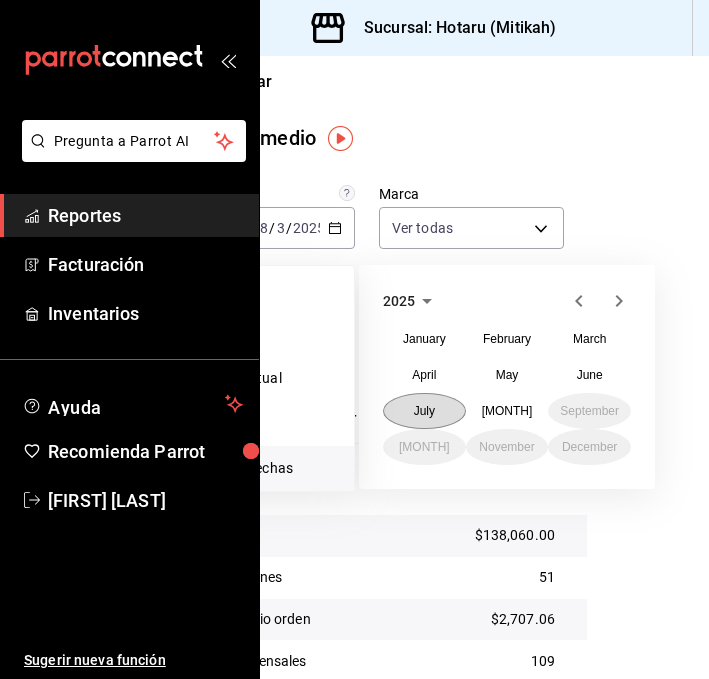 click on "July" at bounding box center [424, 411] 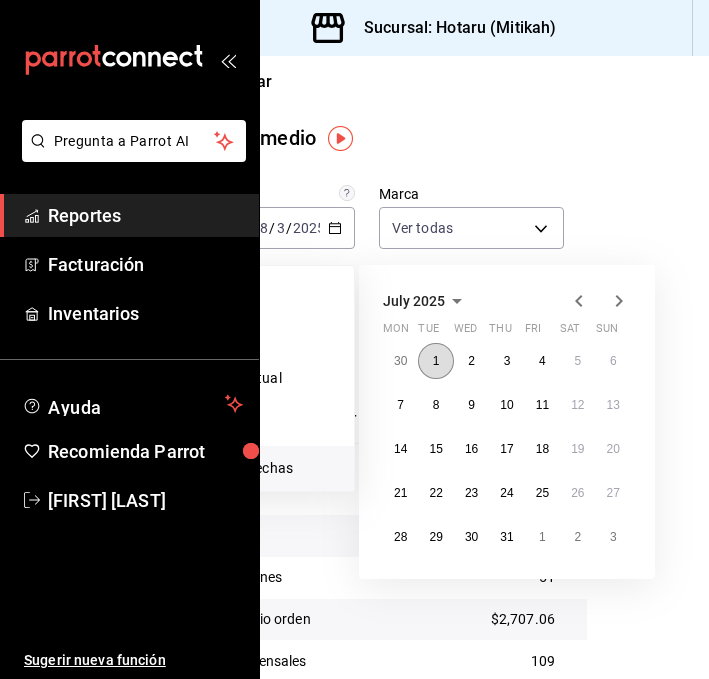 click on "1" at bounding box center [436, 361] 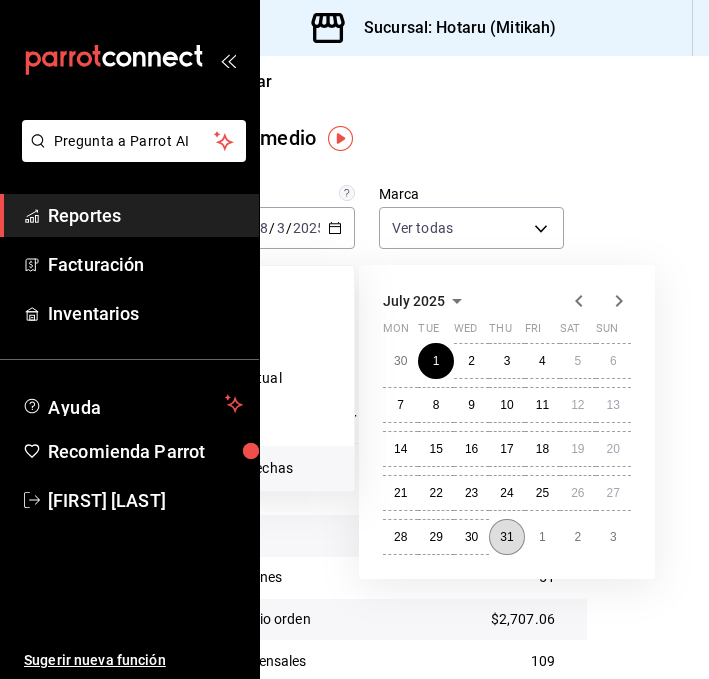 click on "31" at bounding box center (506, 537) 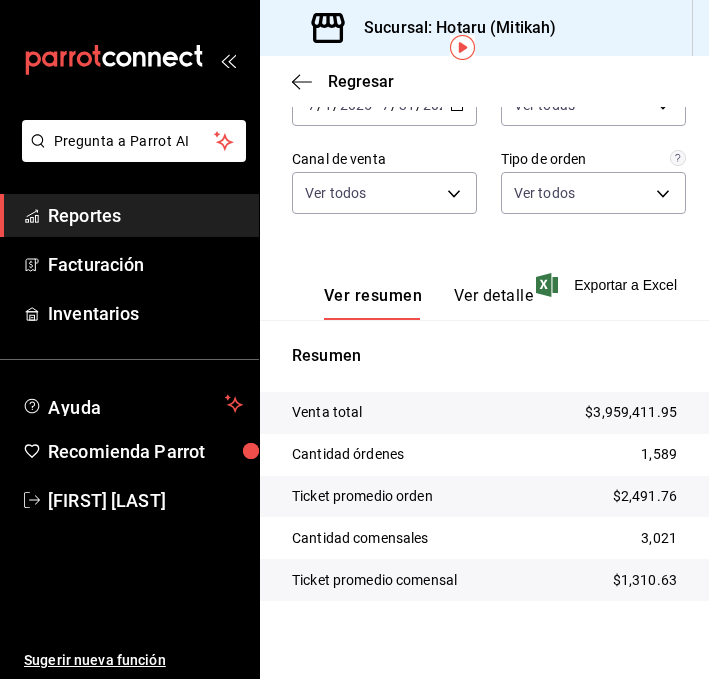 scroll, scrollTop: 131, scrollLeft: 0, axis: vertical 